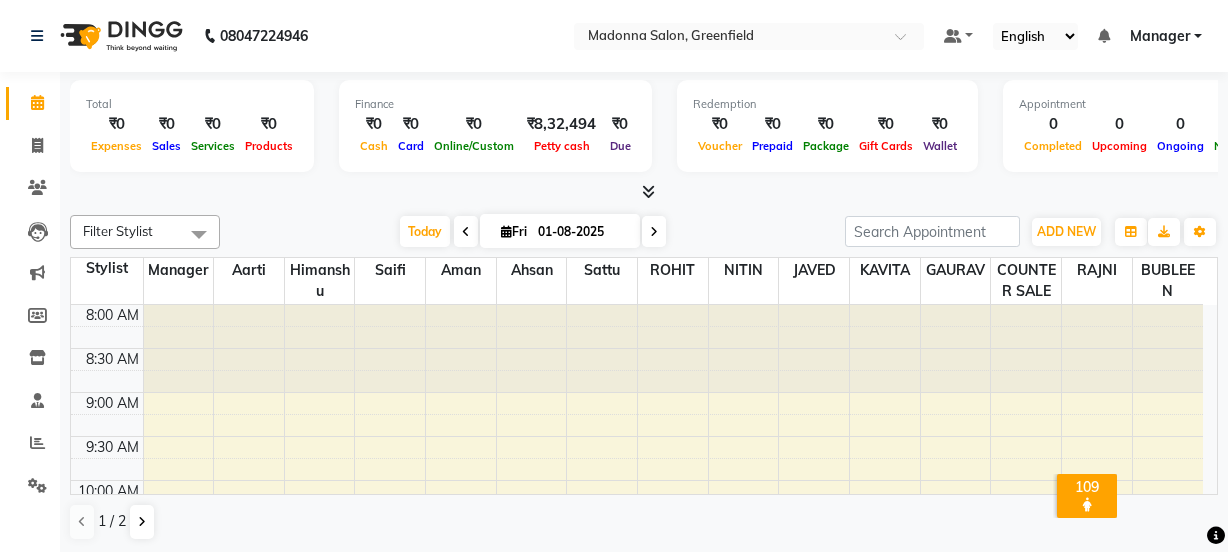 scroll, scrollTop: 0, scrollLeft: 0, axis: both 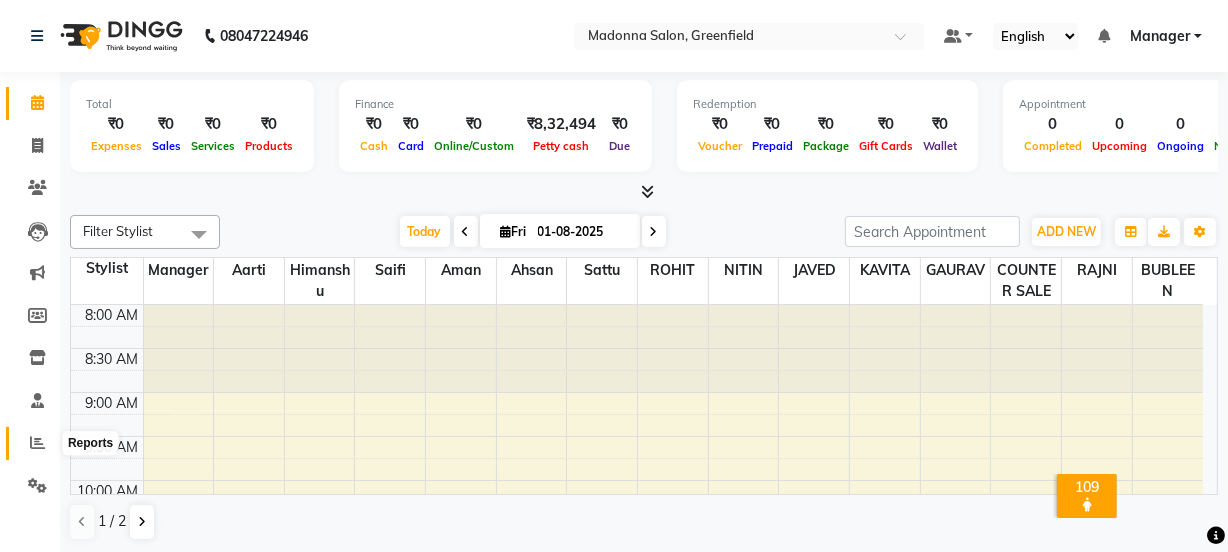 click 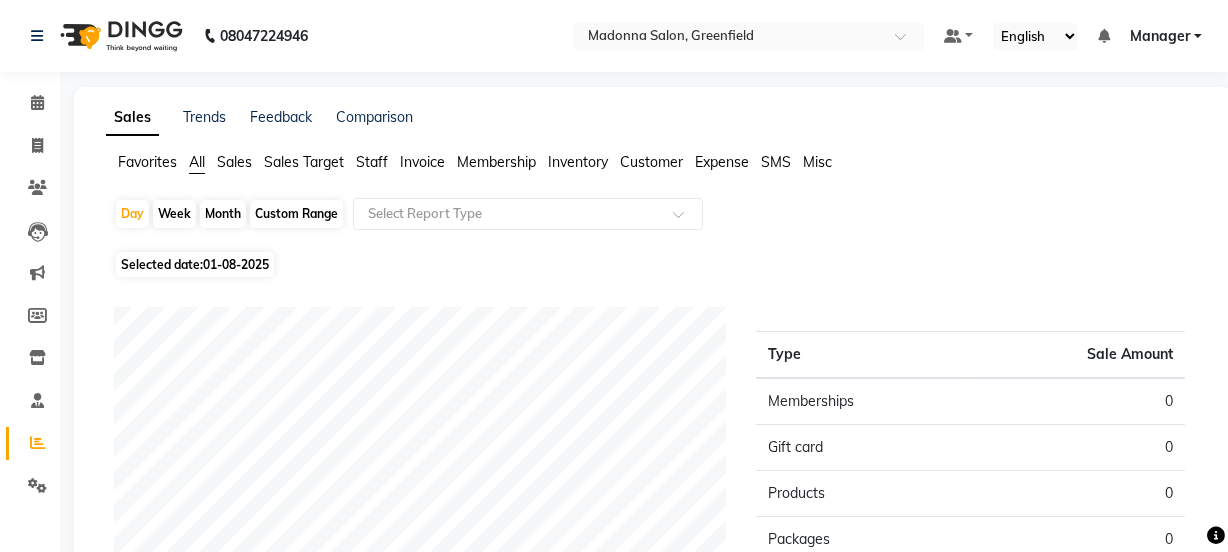 click on "Sales" 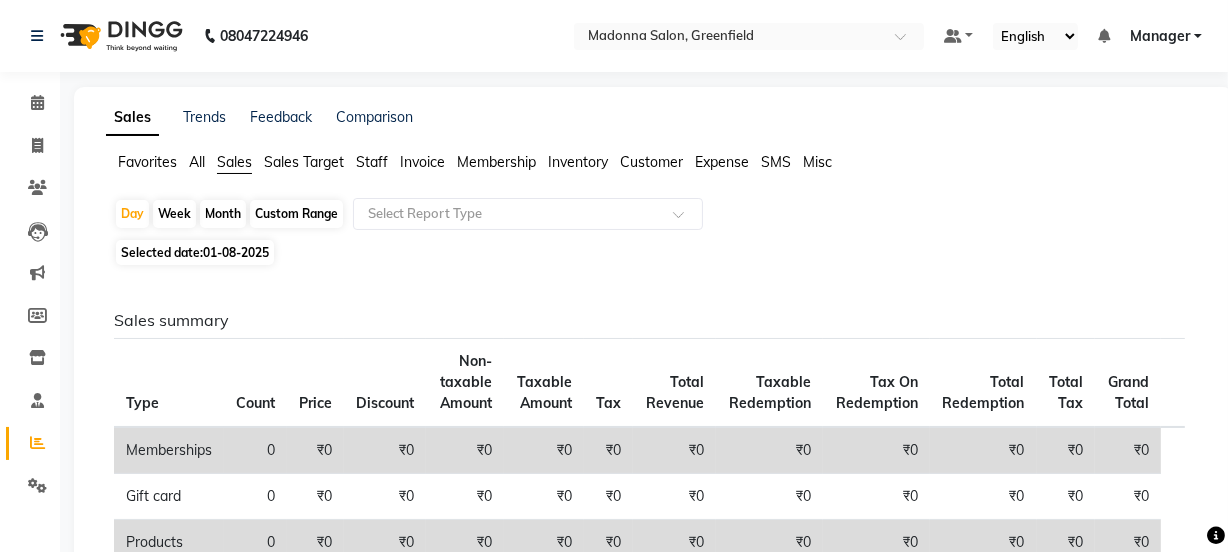 click on "Selected date:  01-08-2025" 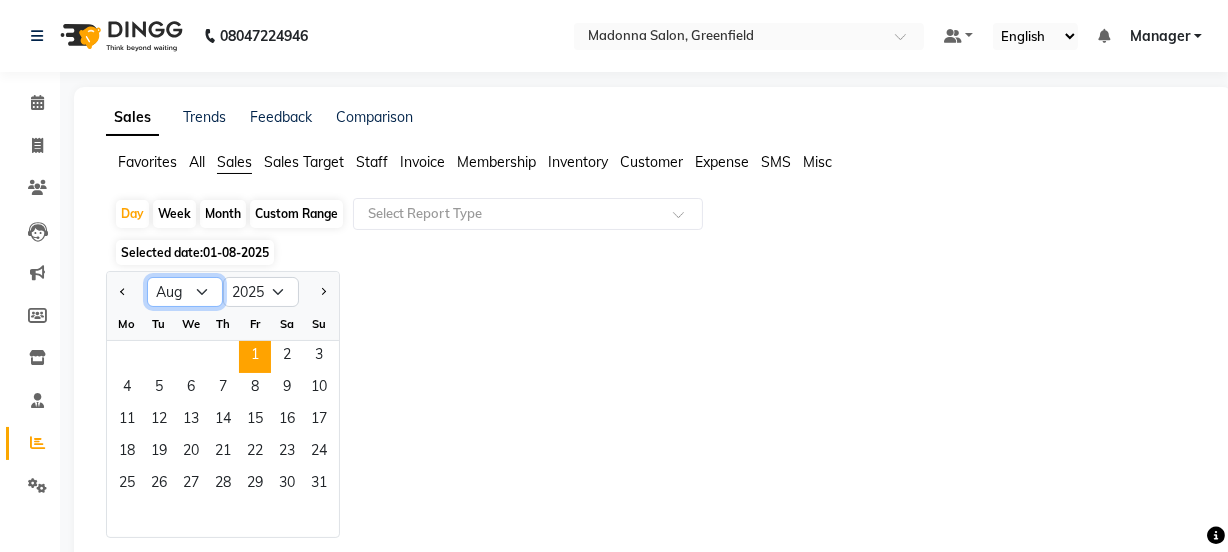 click on "Jan Feb Mar Apr May Jun Jul Aug Sep Oct Nov Dec" 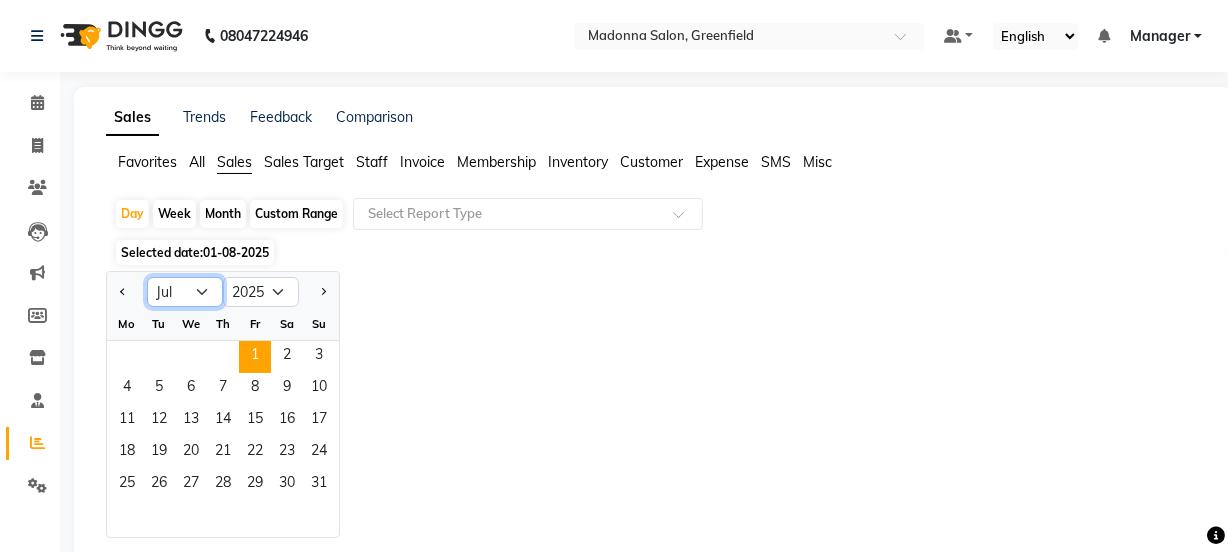 click on "Jan Feb Mar Apr May Jun Jul Aug Sep Oct Nov Dec" 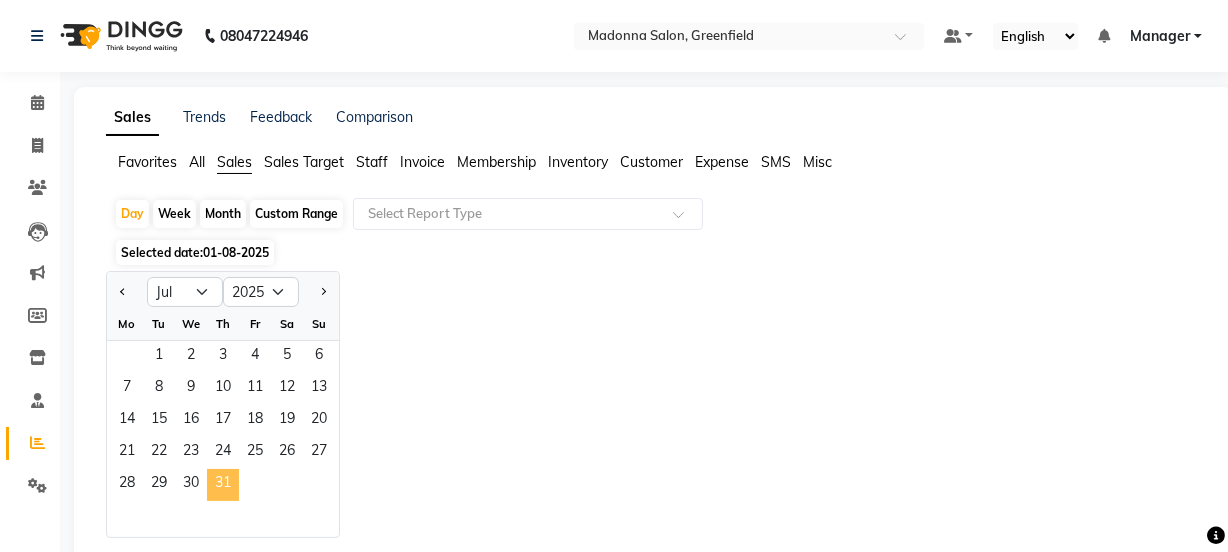 click on "31" 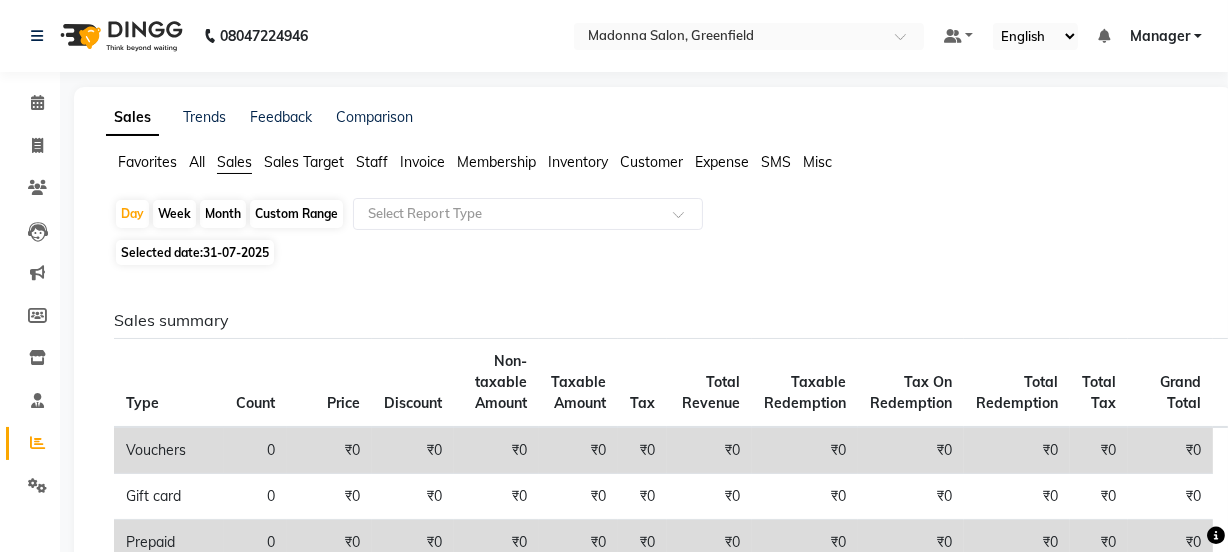 scroll, scrollTop: 482, scrollLeft: 0, axis: vertical 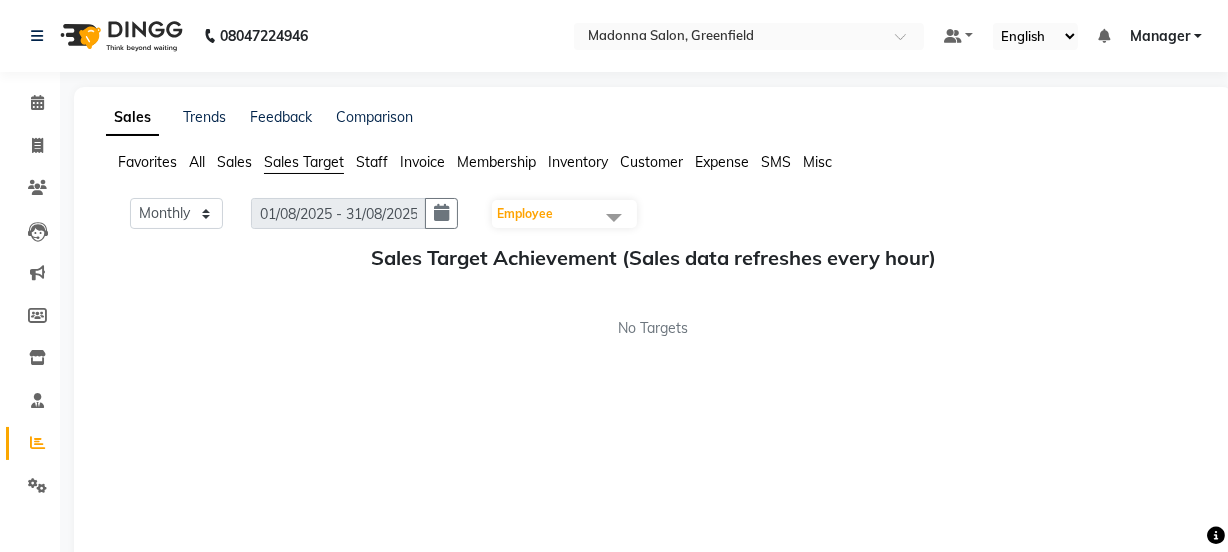 click on "Favorites All Sales Sales Target Staff Invoice Membership Inventory Customer Expense SMS Misc" 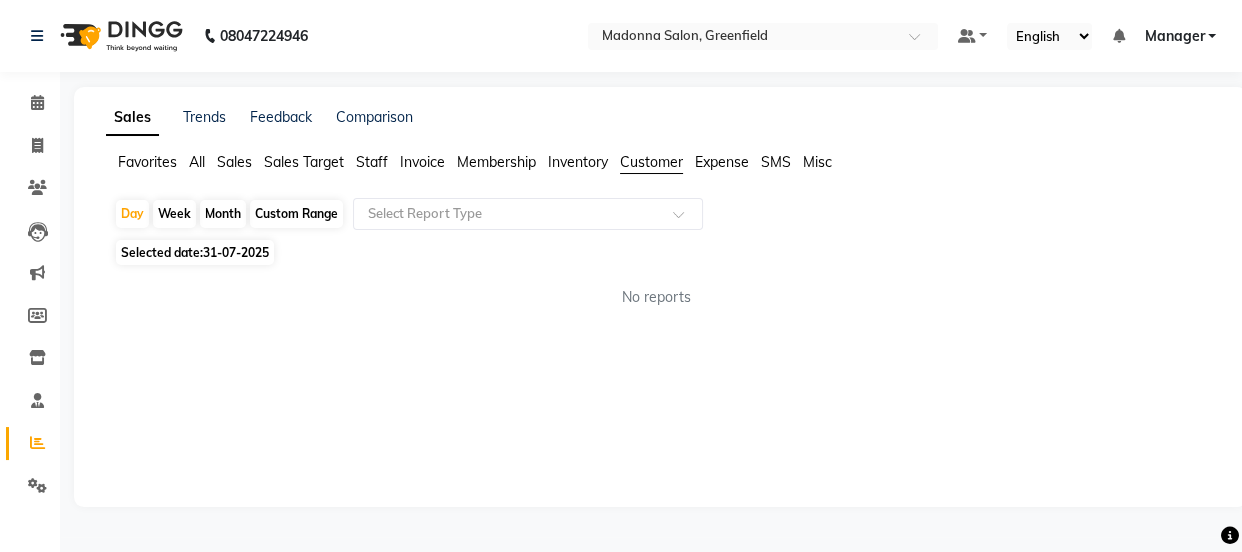 click on "Month" 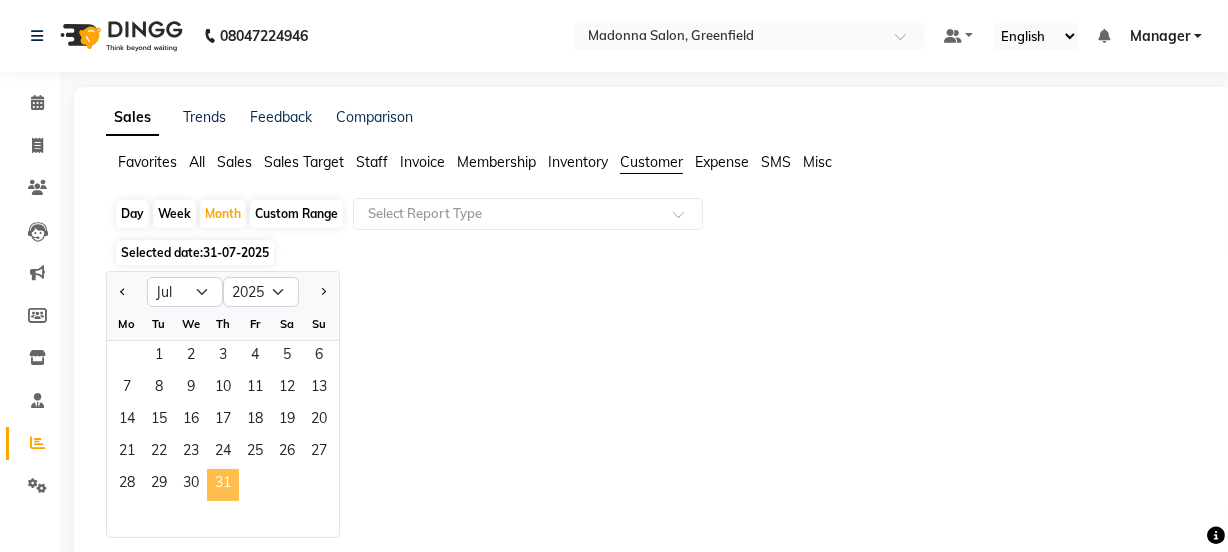 click on "31" 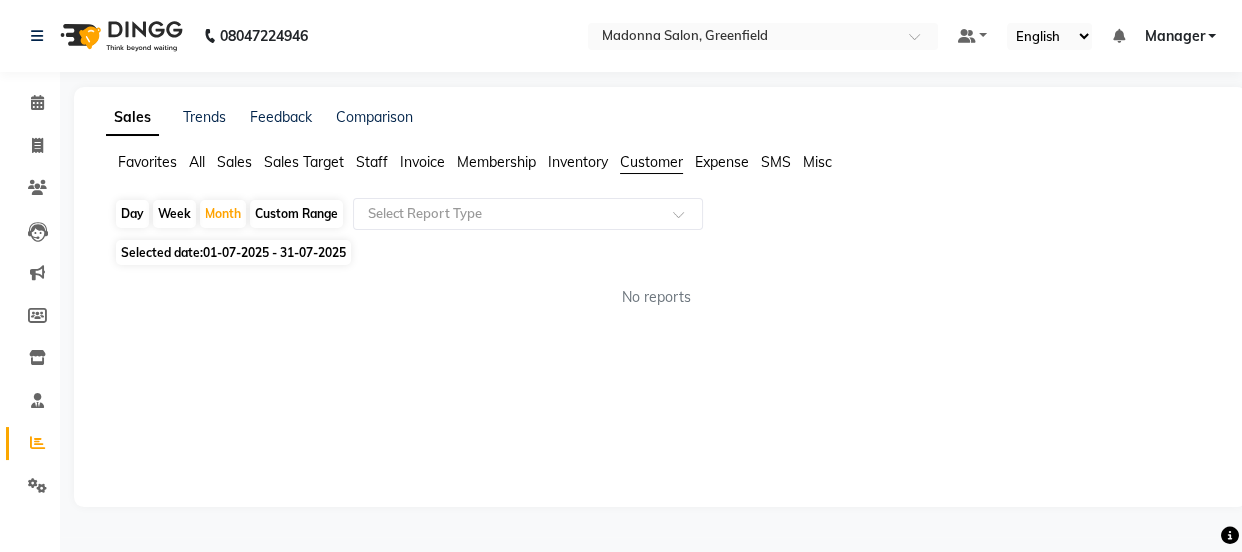 click on "Sales" 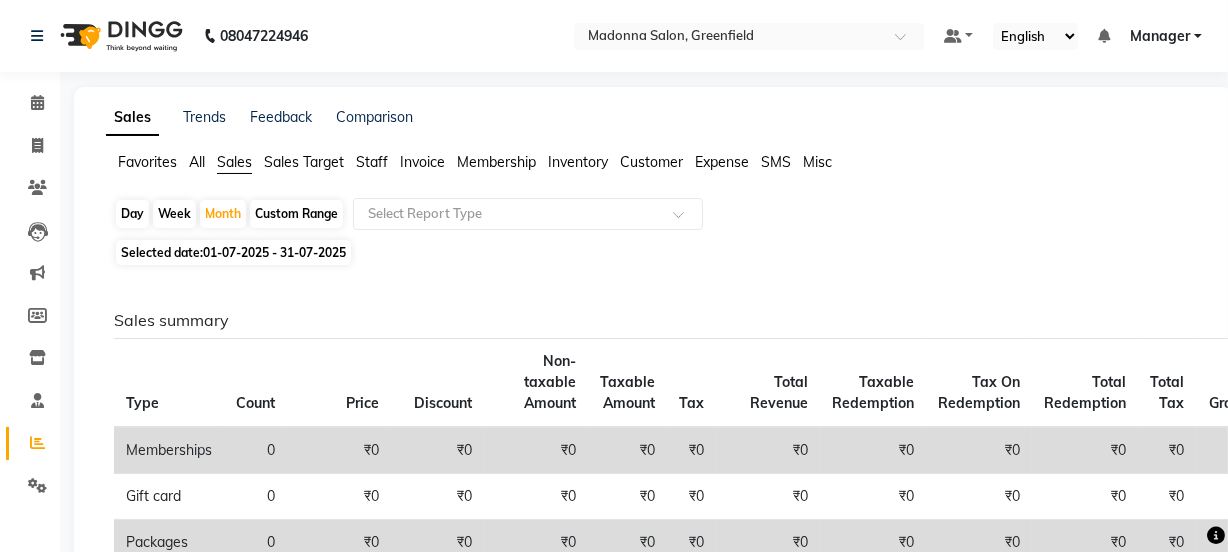scroll, scrollTop: 482, scrollLeft: 0, axis: vertical 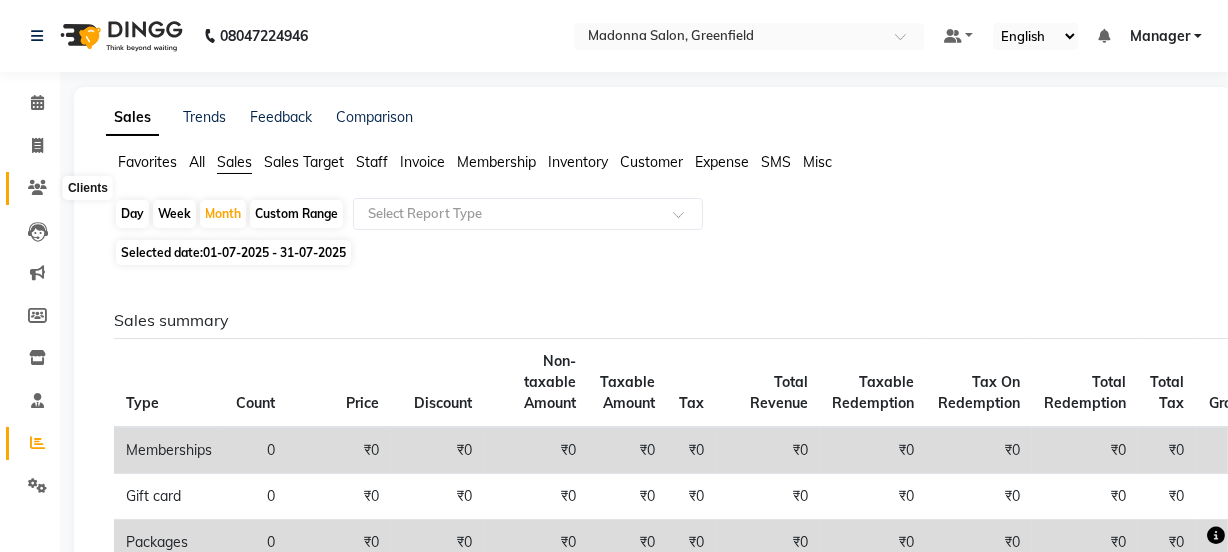click 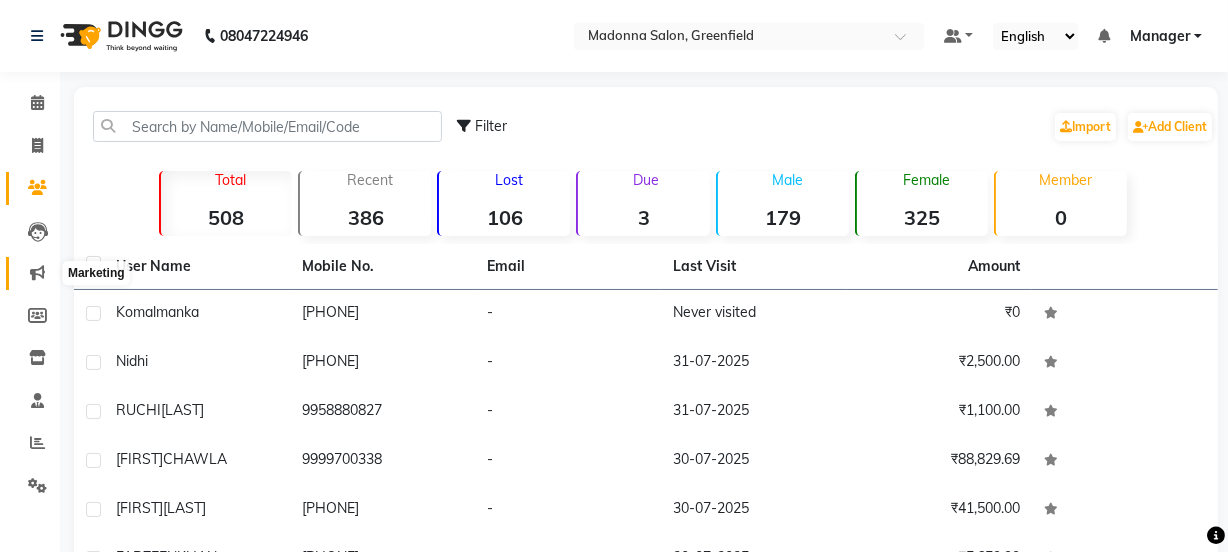 click 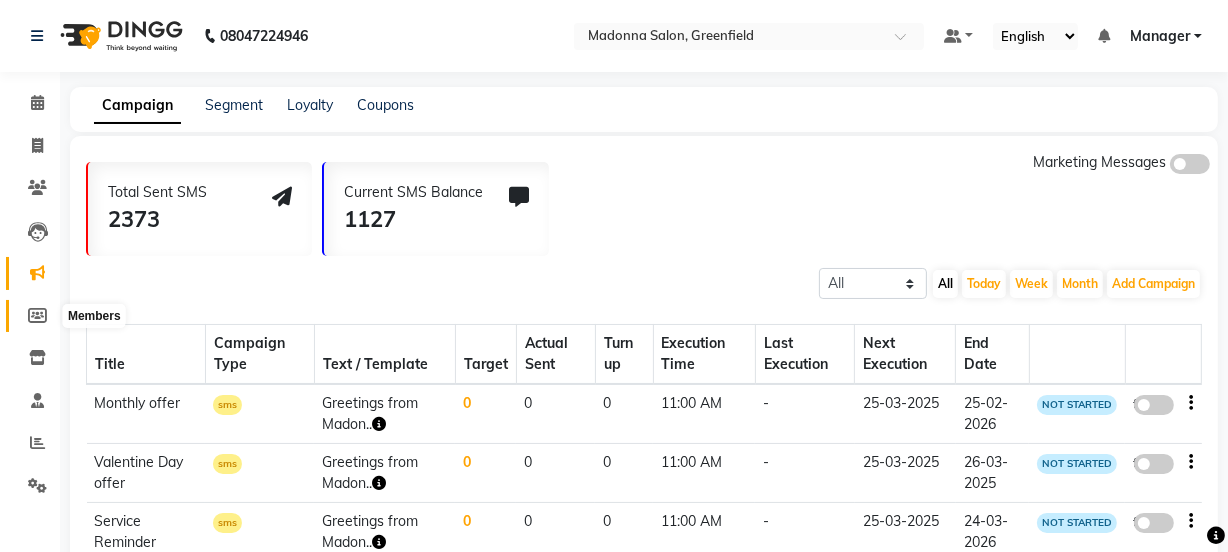 click 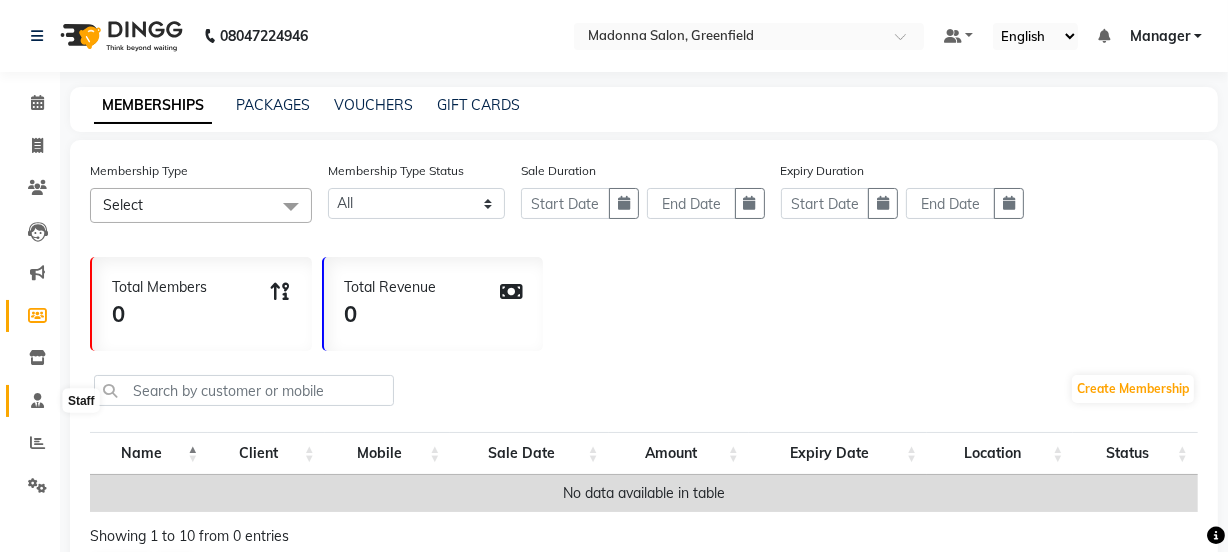 click 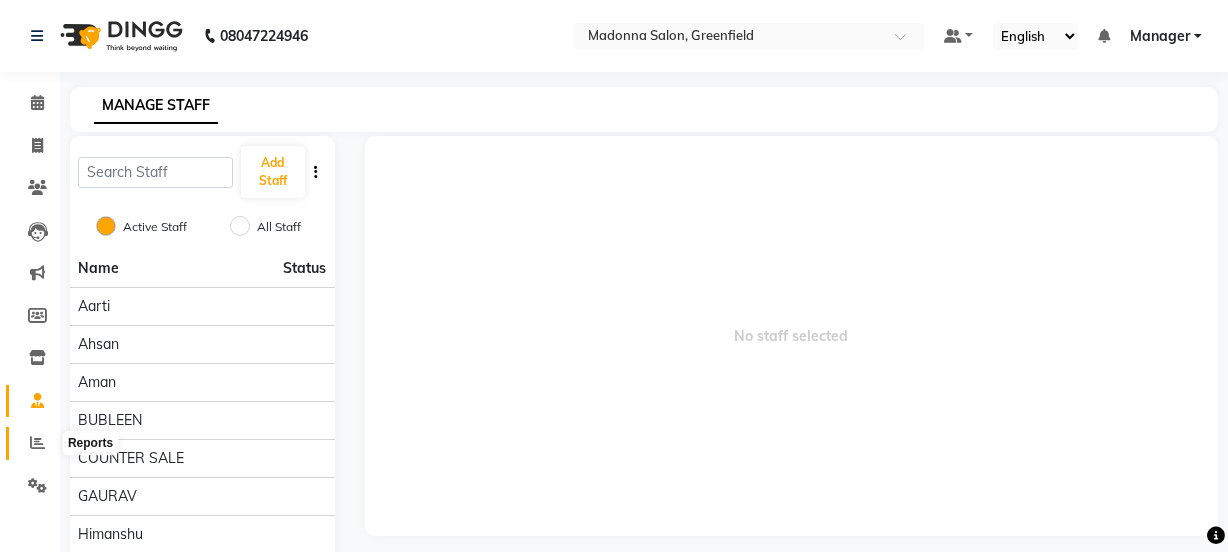 click 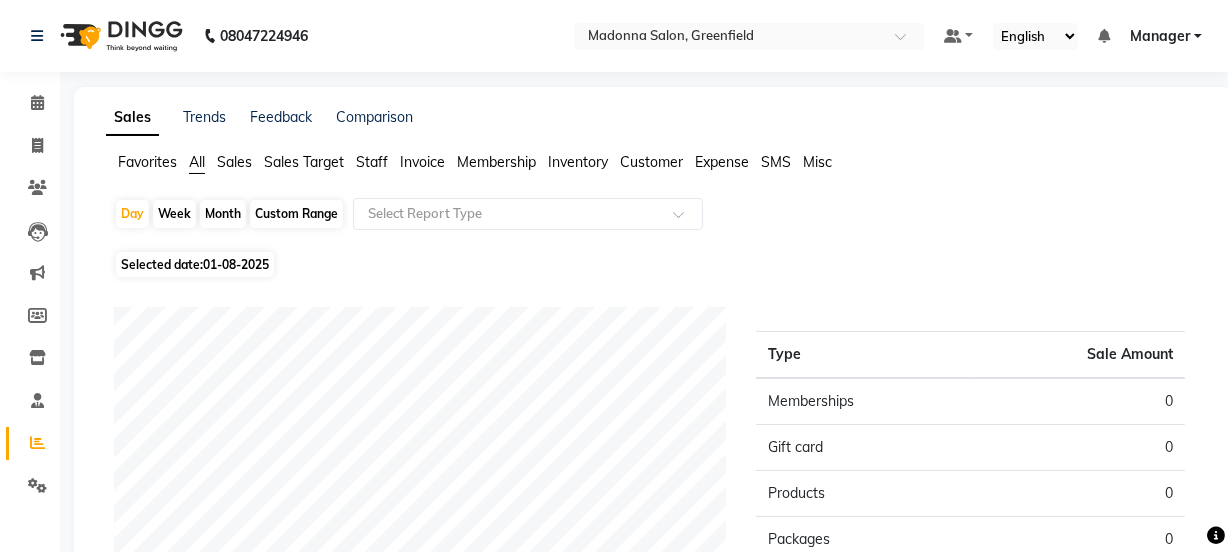 click on "01-08-2025" 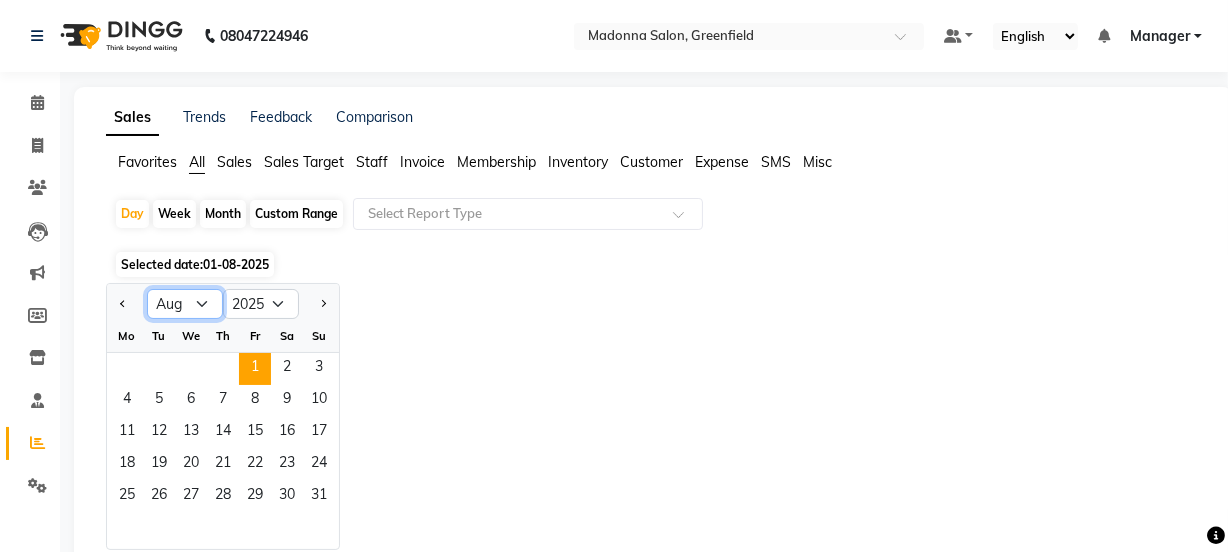 click on "Jan Feb Mar Apr May Jun Jul Aug Sep Oct Nov Dec" 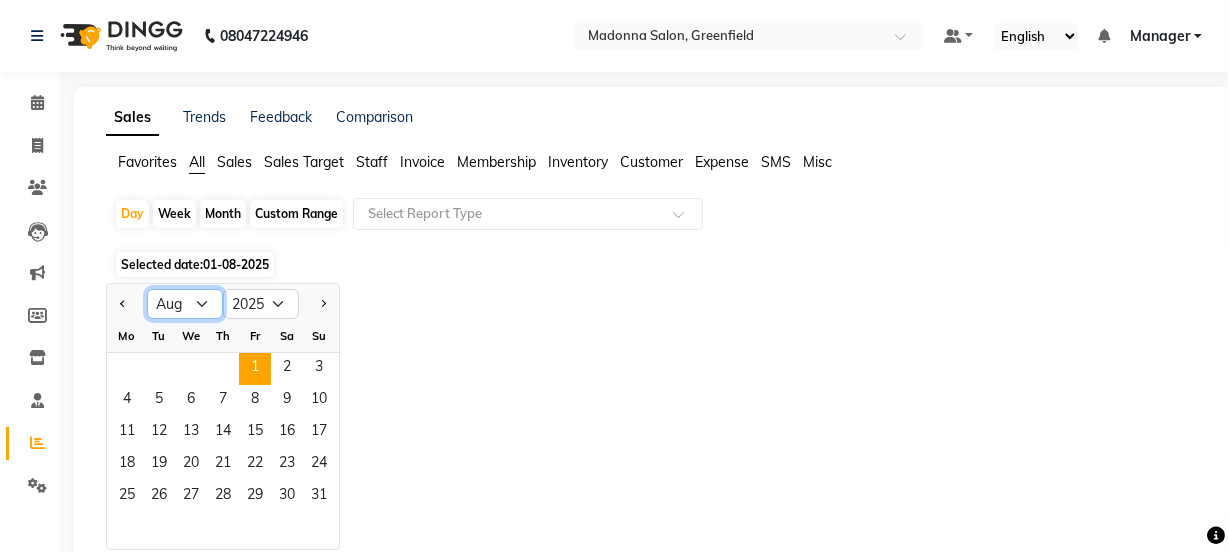 select on "7" 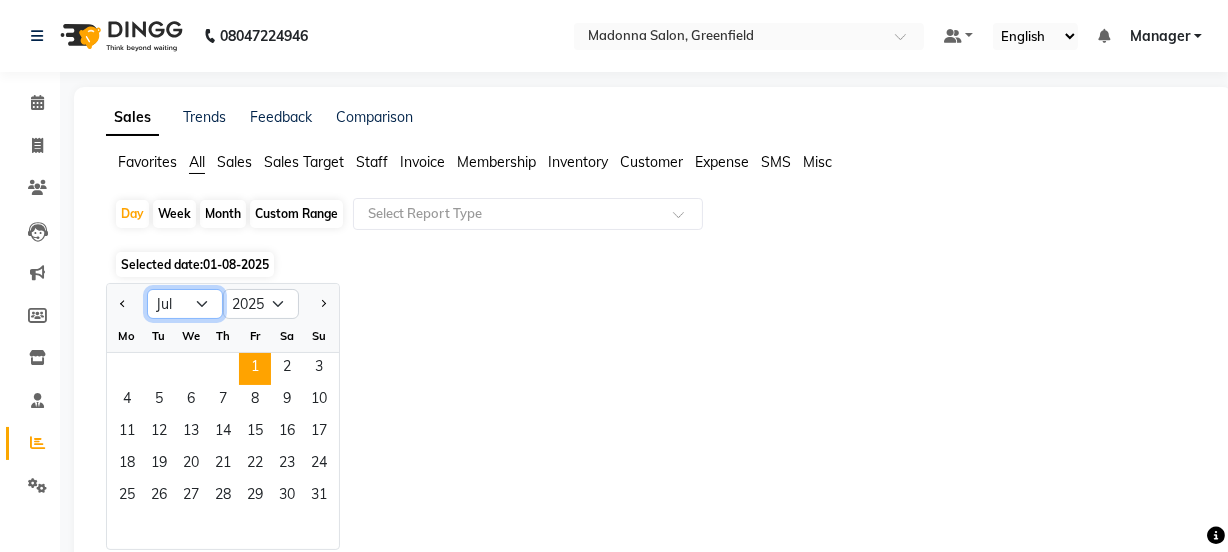 click on "Jan Feb Mar Apr May Jun Jul Aug Sep Oct Nov Dec" 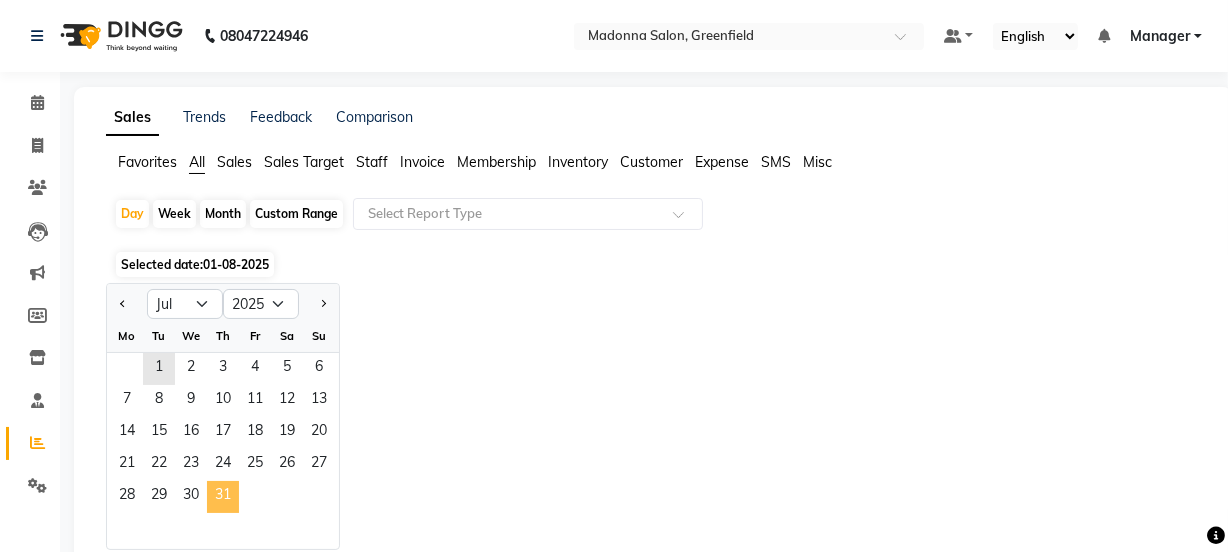 click on "31" 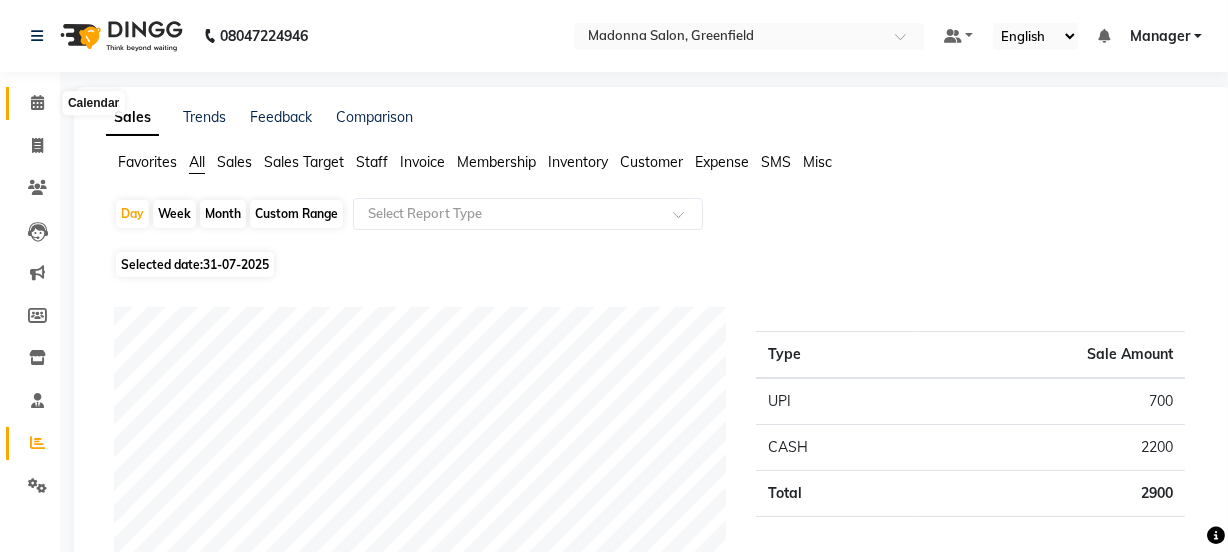 click 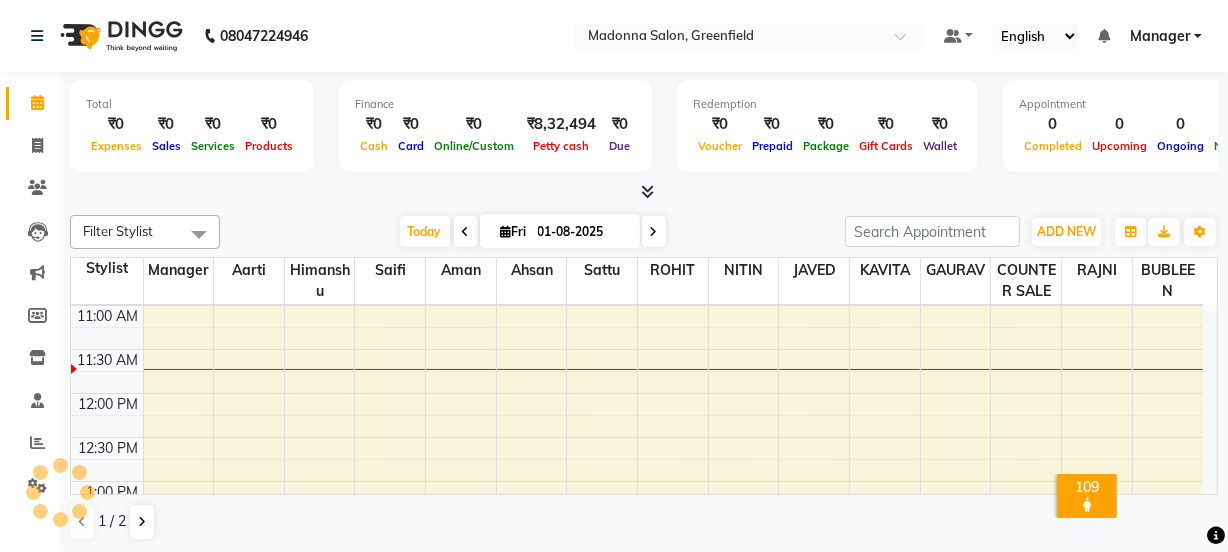 scroll, scrollTop: 0, scrollLeft: 0, axis: both 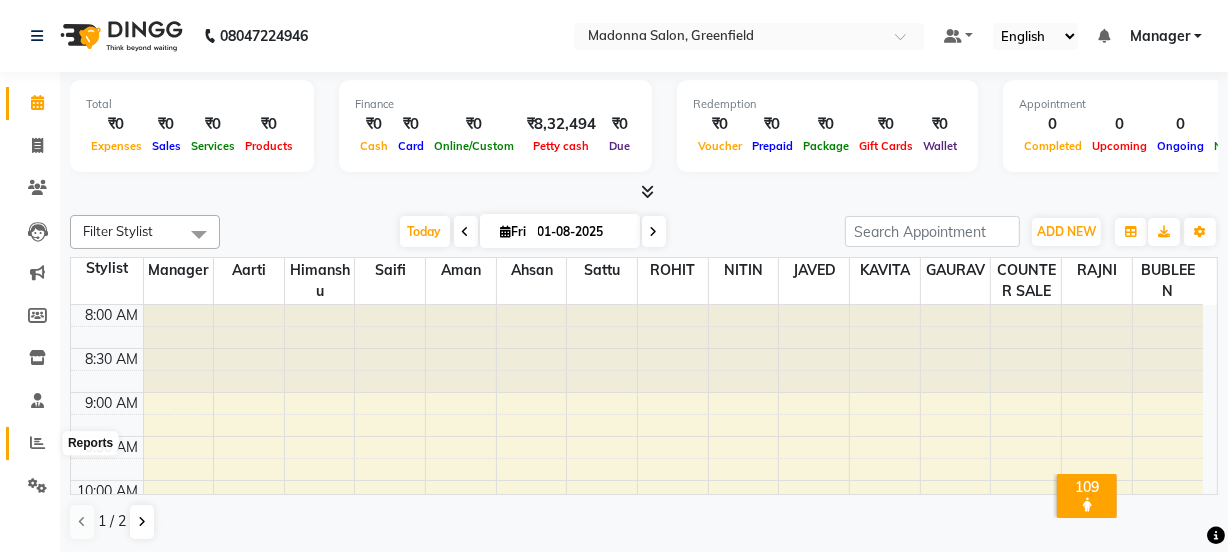 click 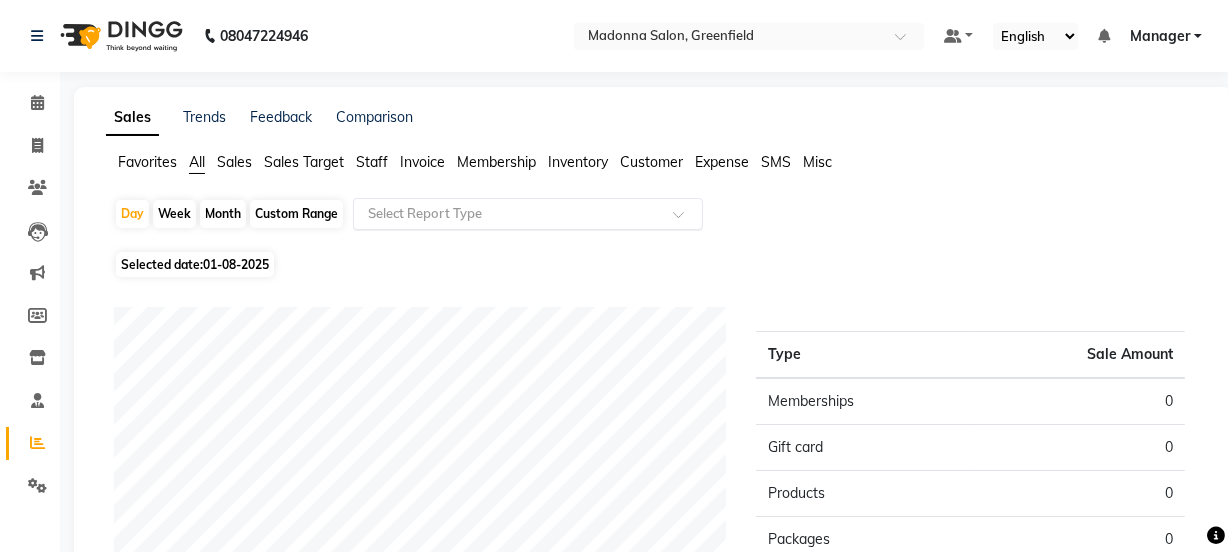click 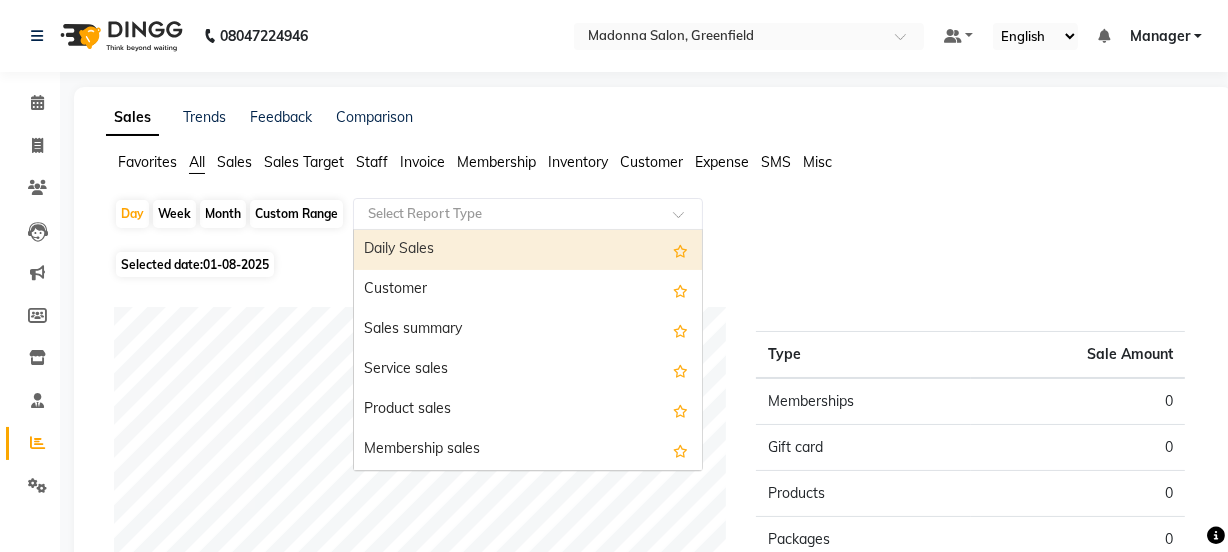 click on "Daily Sales" at bounding box center (528, 250) 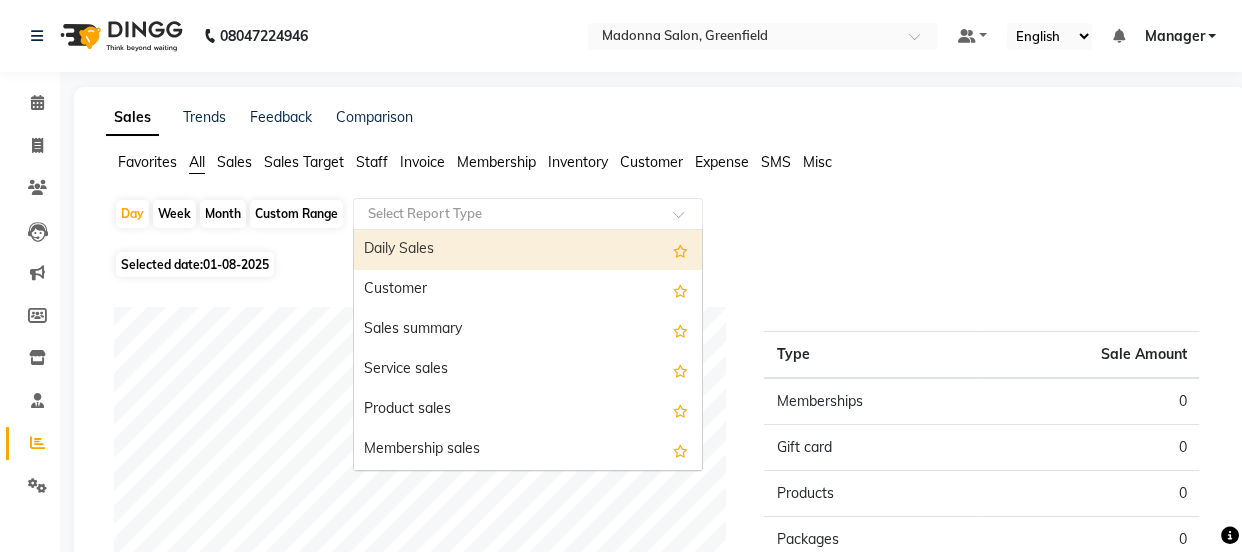select on "csv" 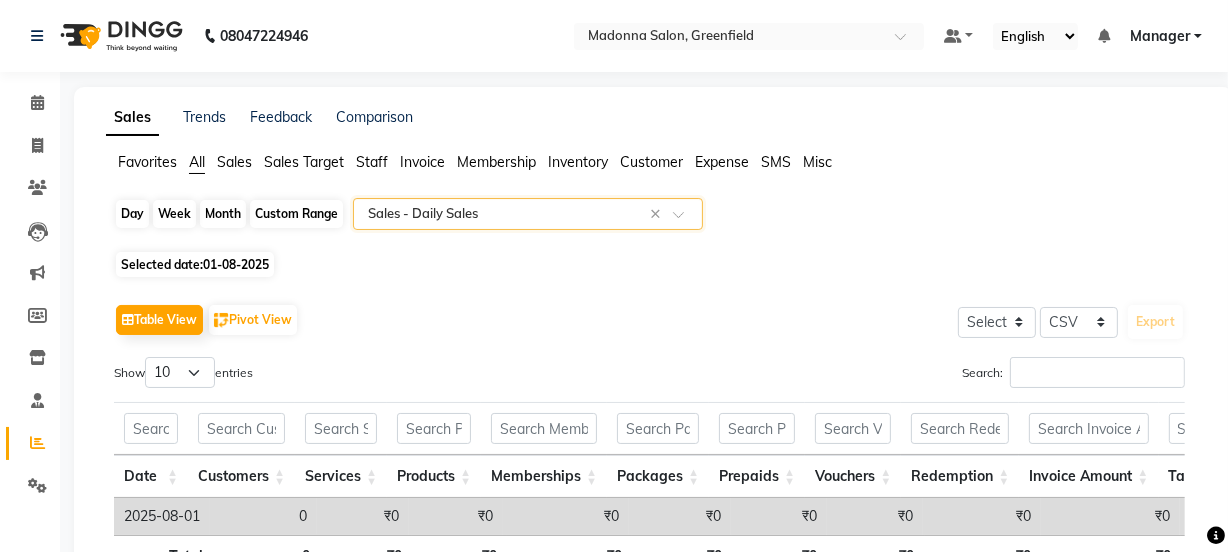 click on "Day" 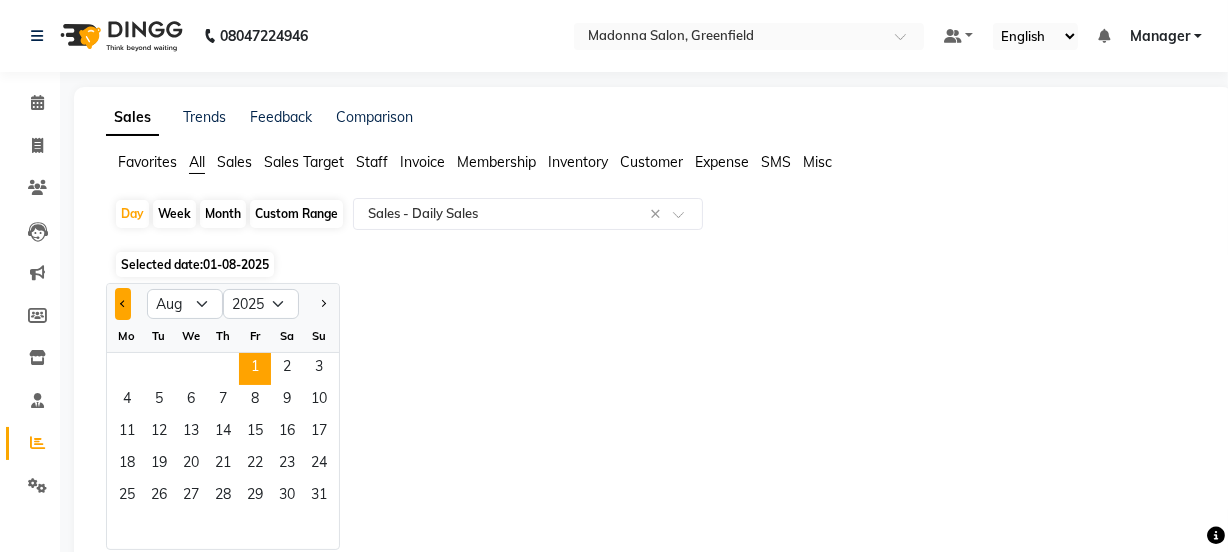 click 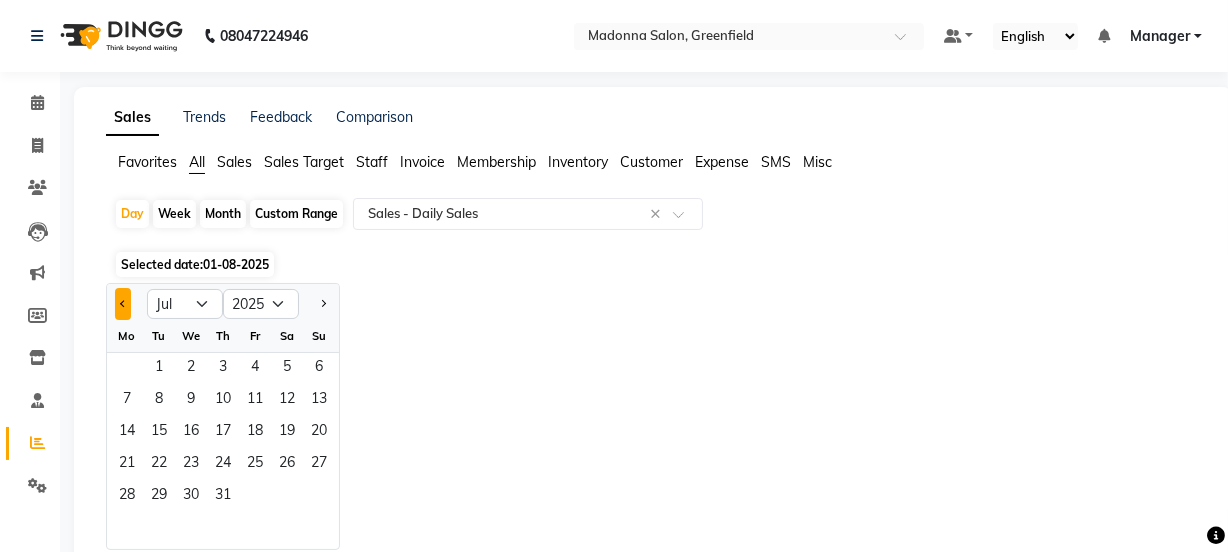 click 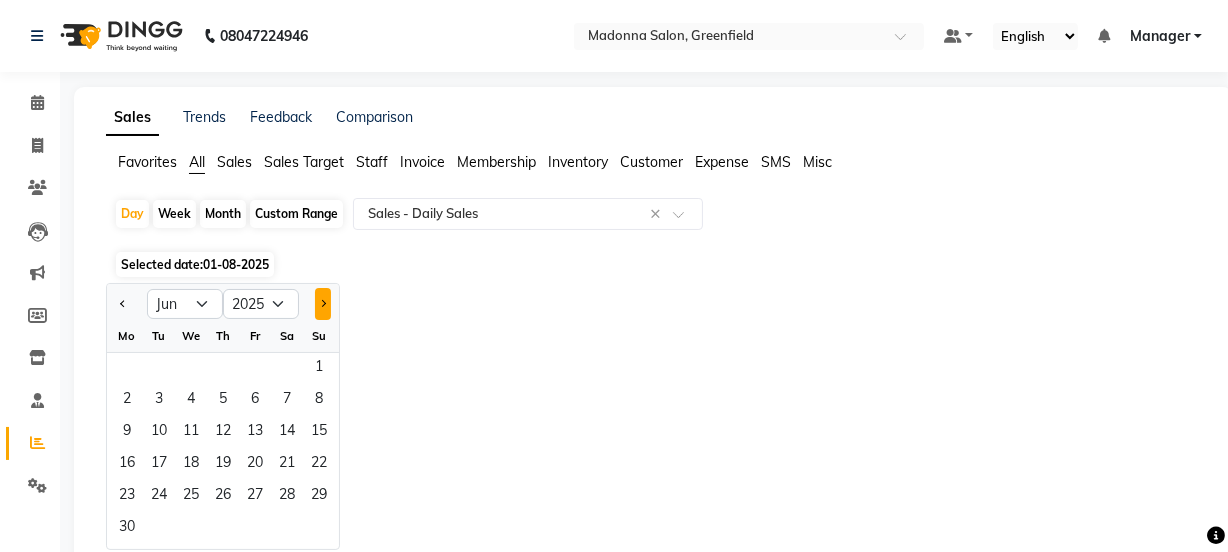 click 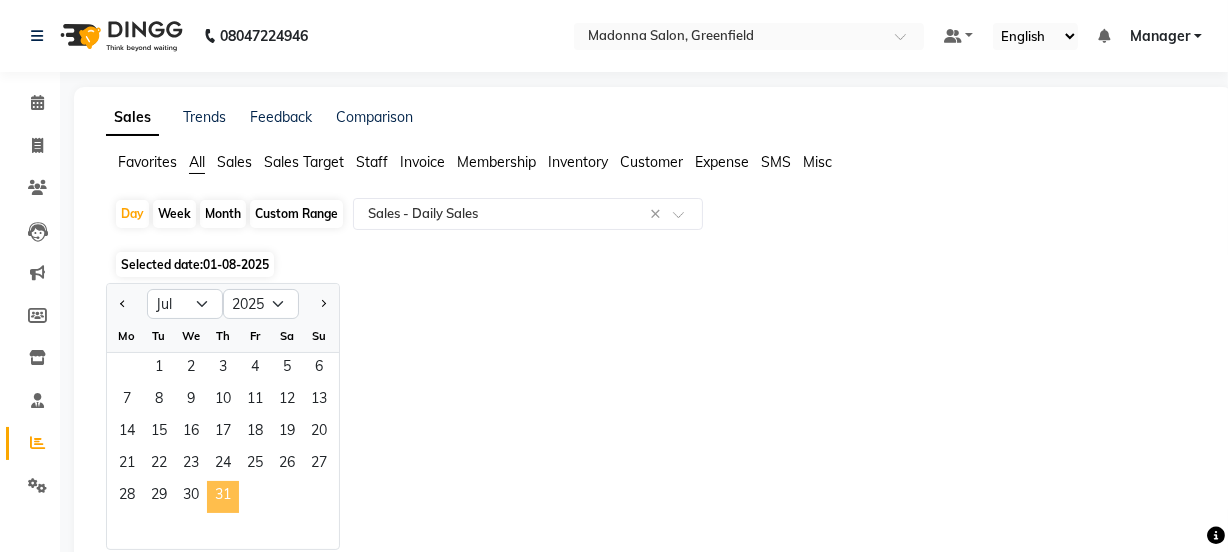 click on "31" 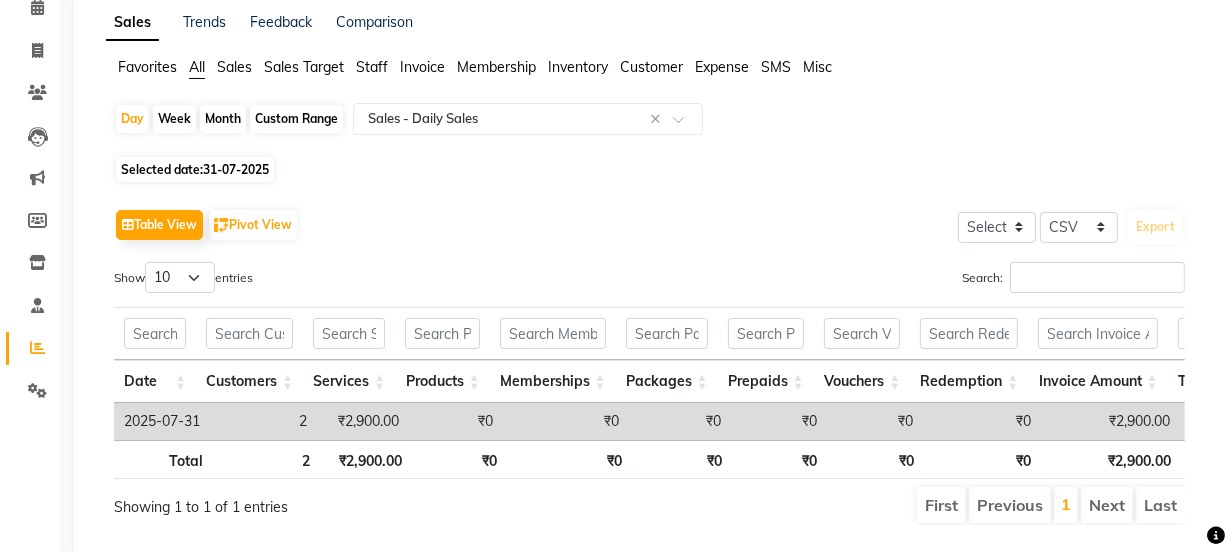 scroll, scrollTop: 160, scrollLeft: 0, axis: vertical 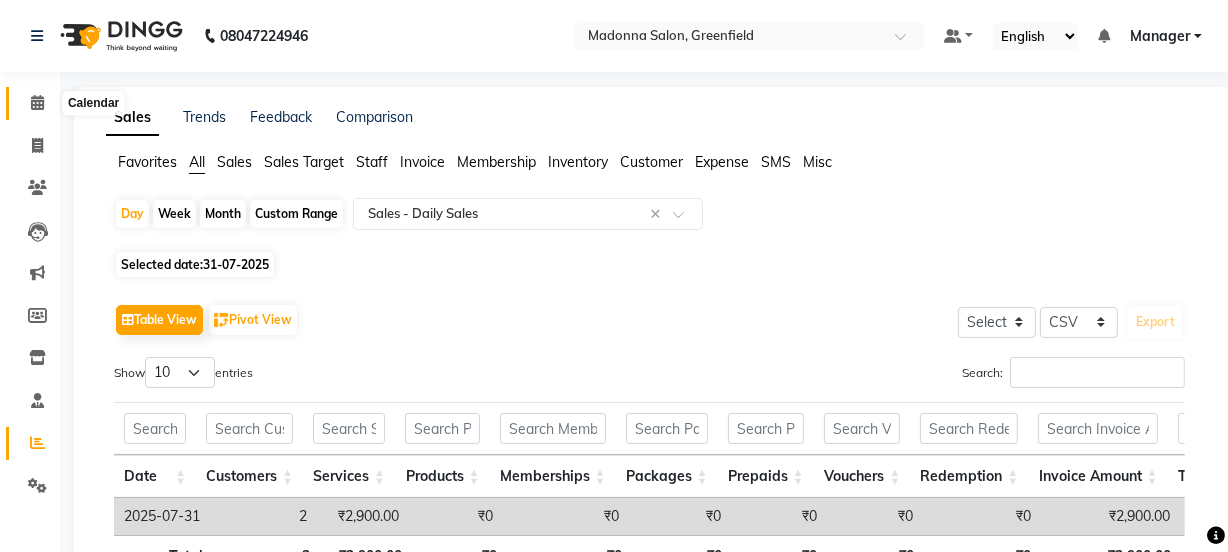 click 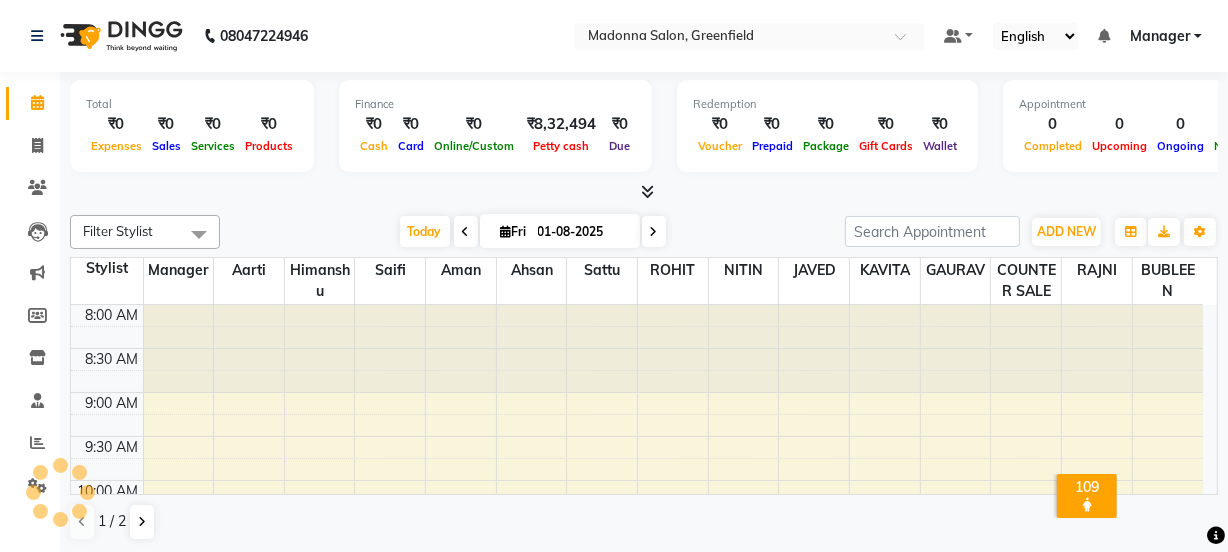 scroll, scrollTop: 0, scrollLeft: 0, axis: both 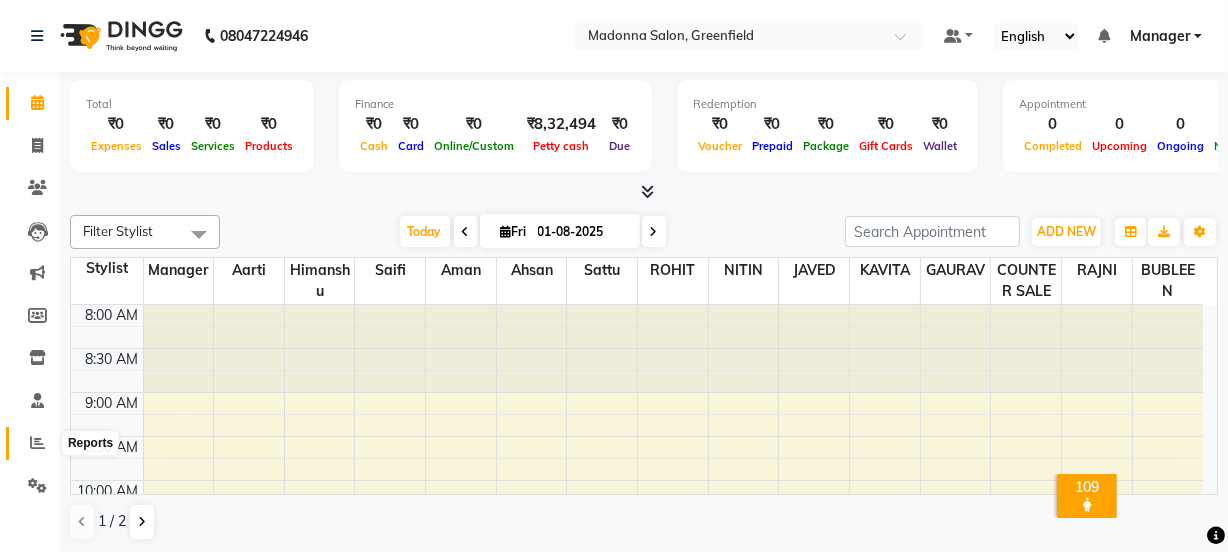 click 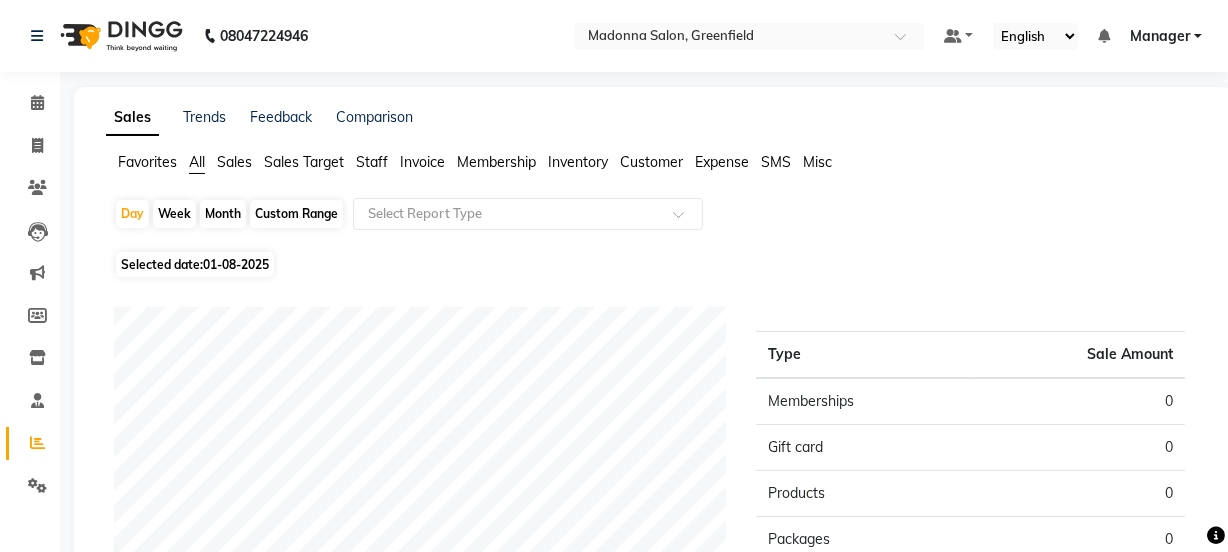 click on "Sales" 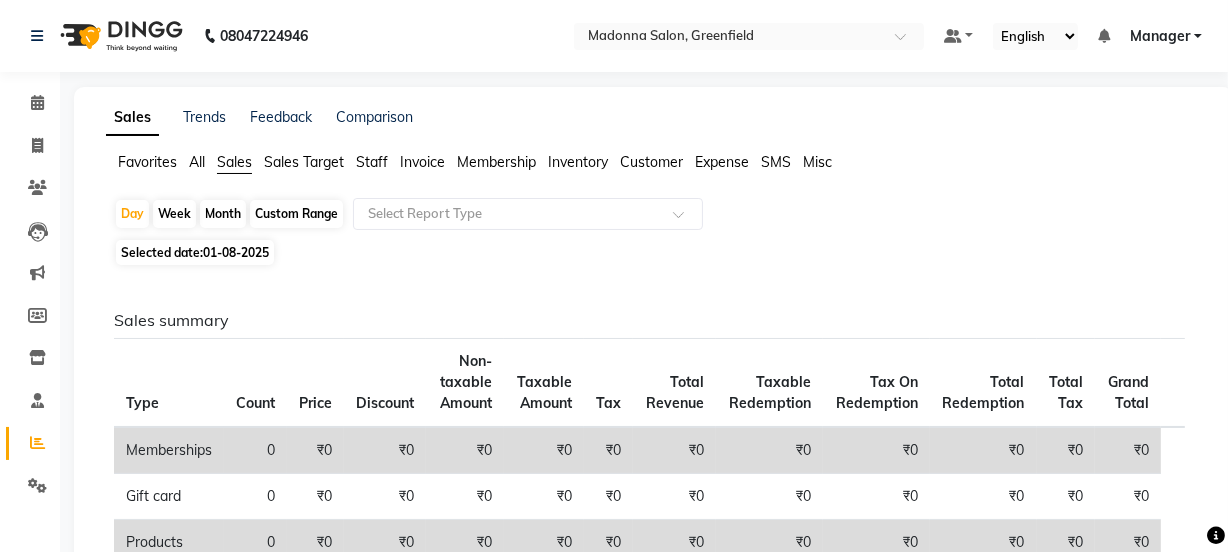 click on "Selected date:  01-08-2025" 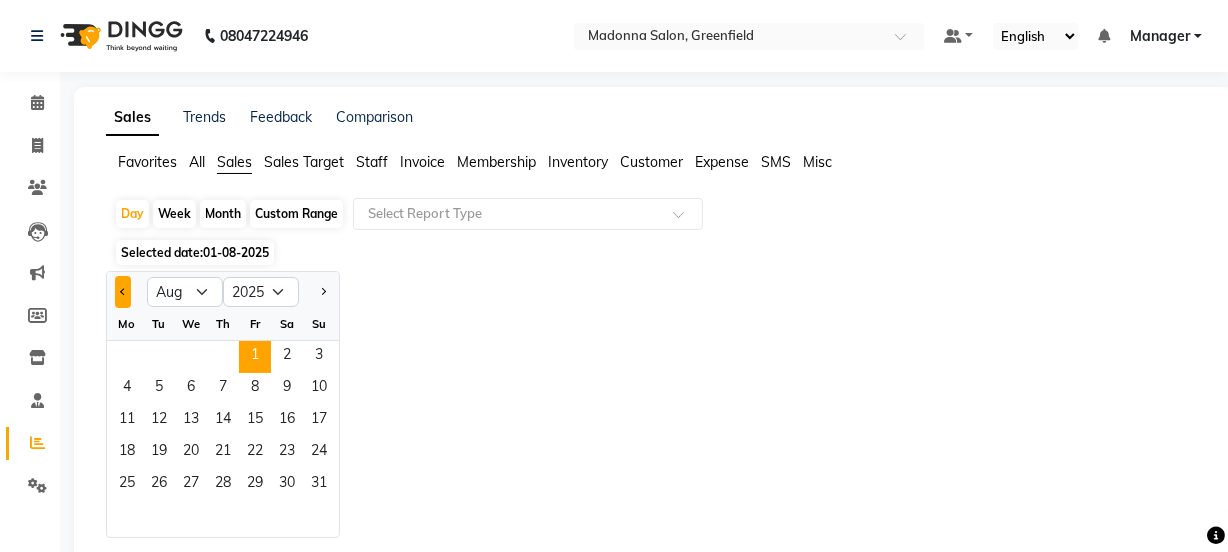 click 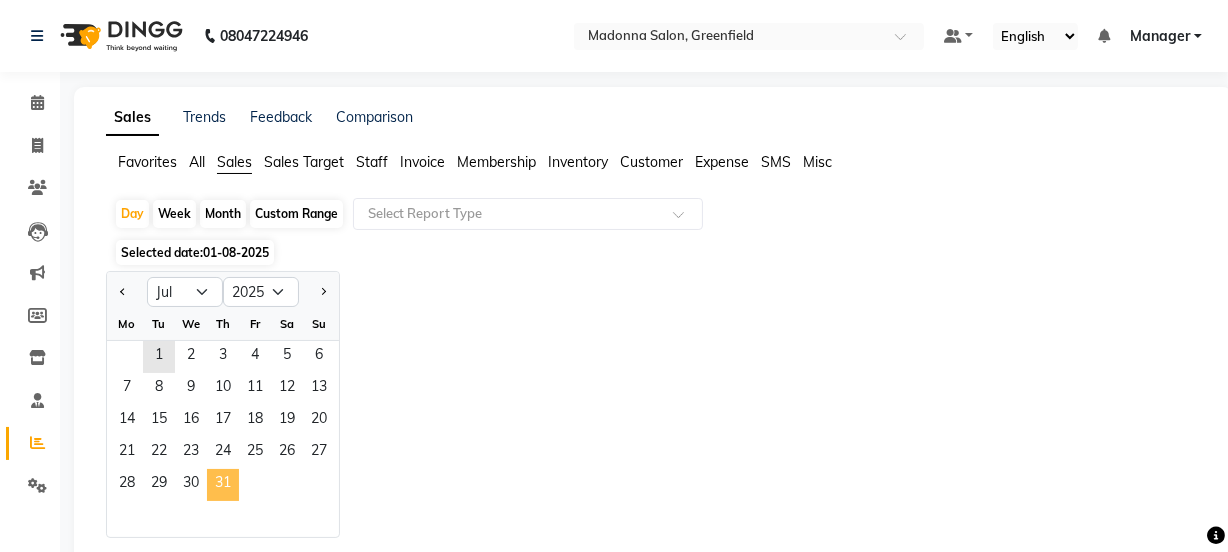 click on "31" 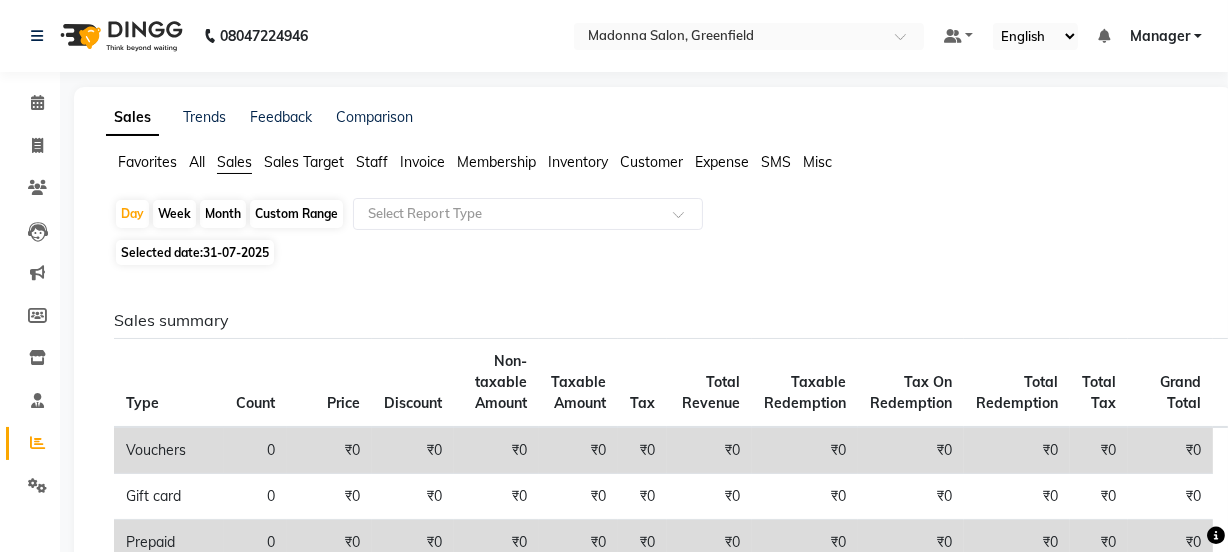 scroll, scrollTop: 482, scrollLeft: 0, axis: vertical 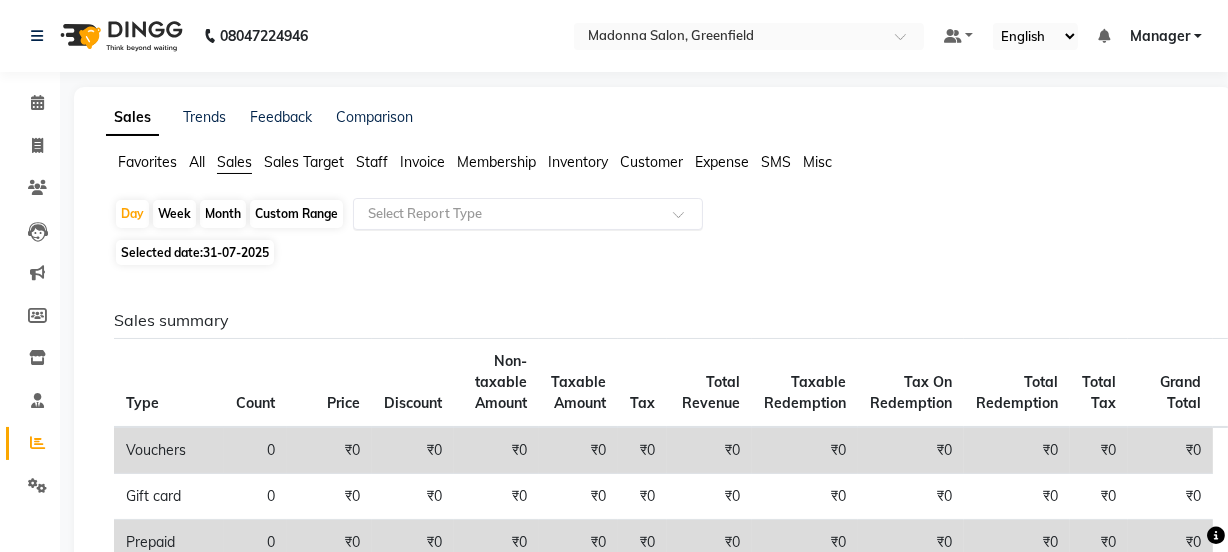 click 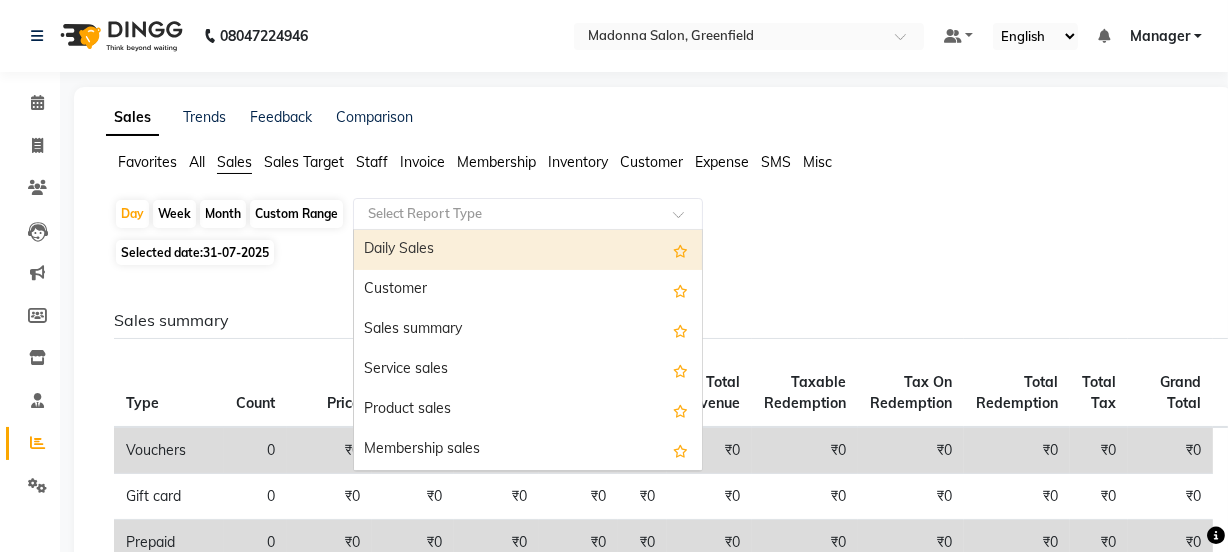 click on "Daily Sales" at bounding box center (528, 250) 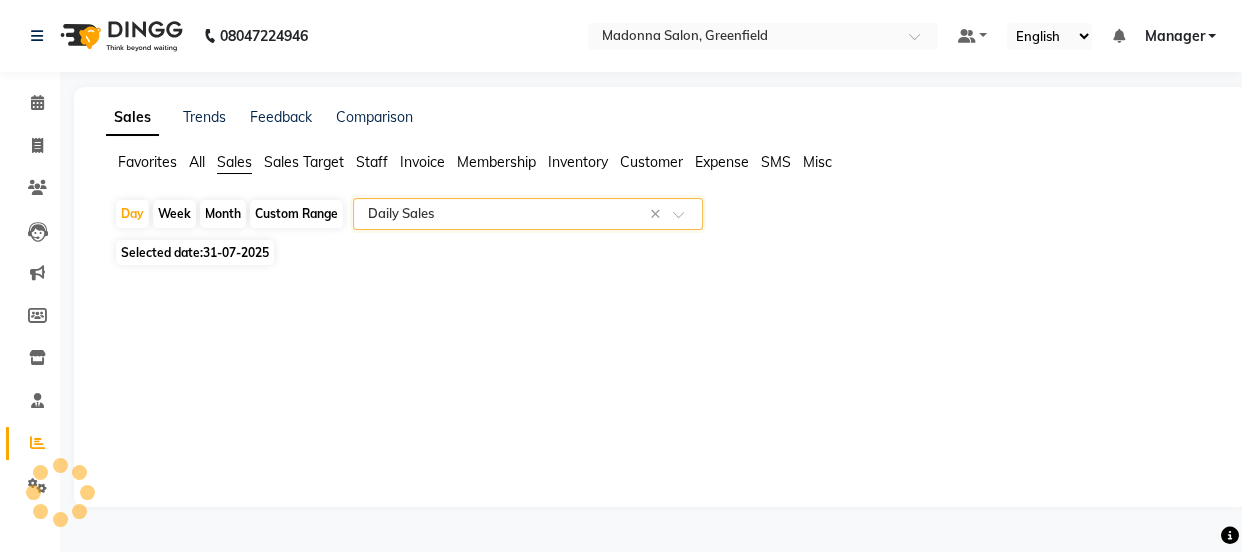 select on "csv" 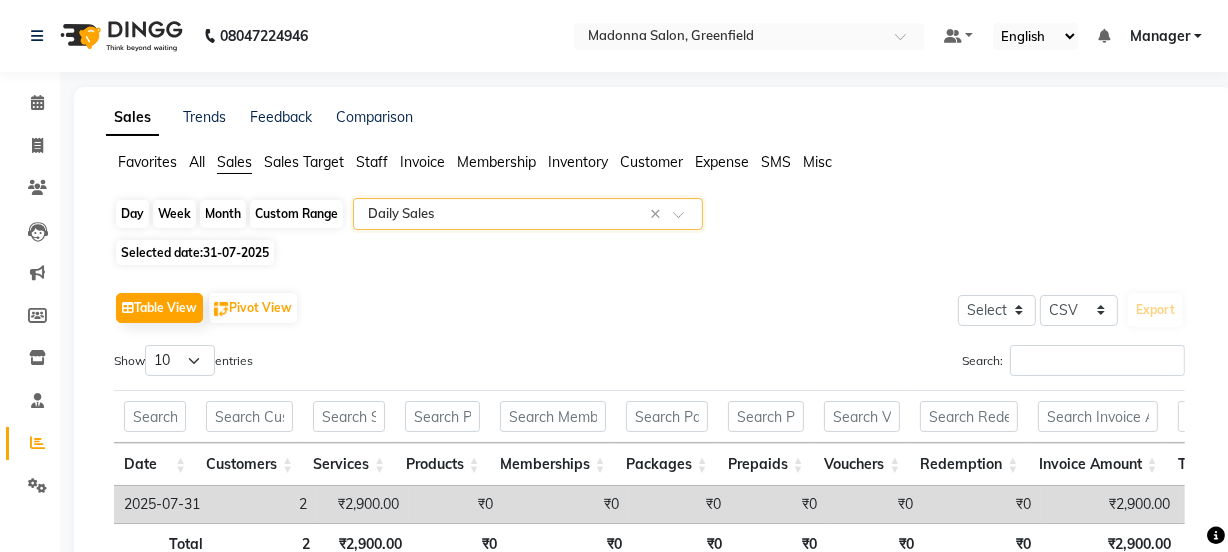 click on "Day" 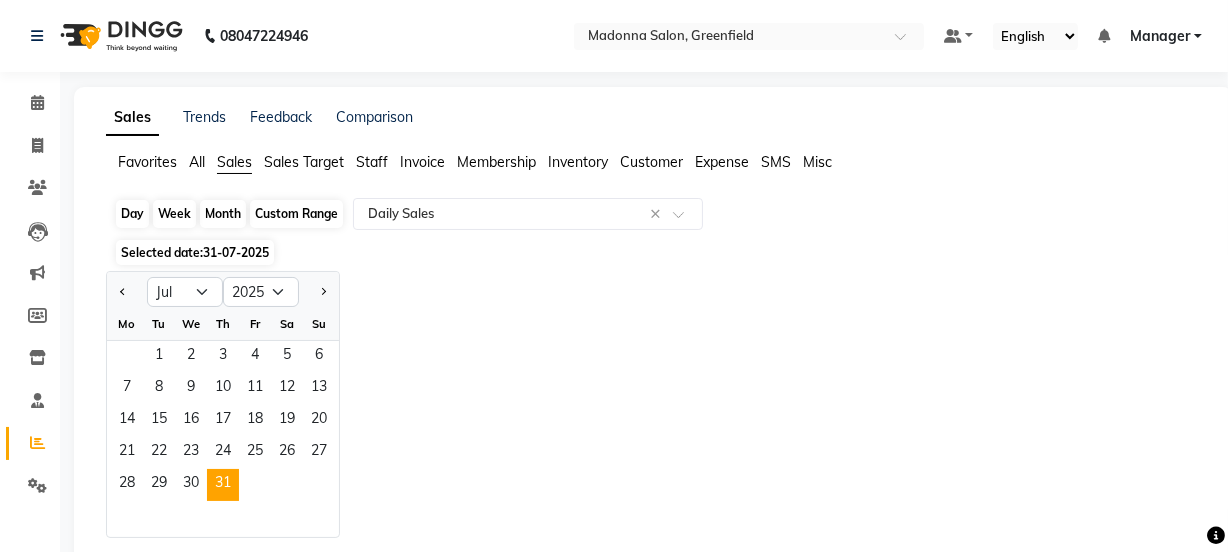 click on "Day" 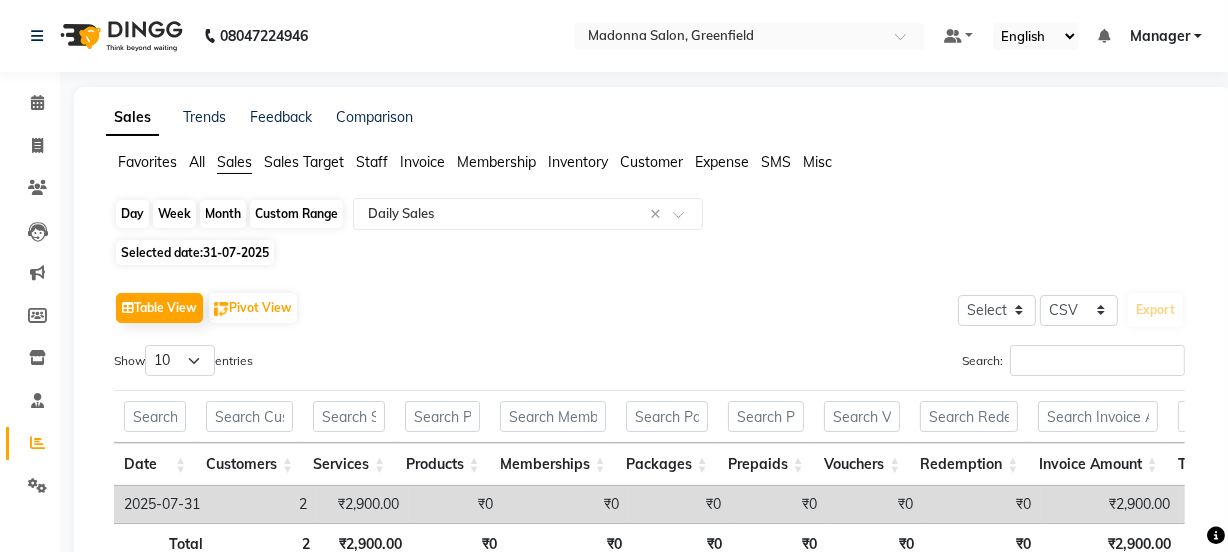click on "Day" 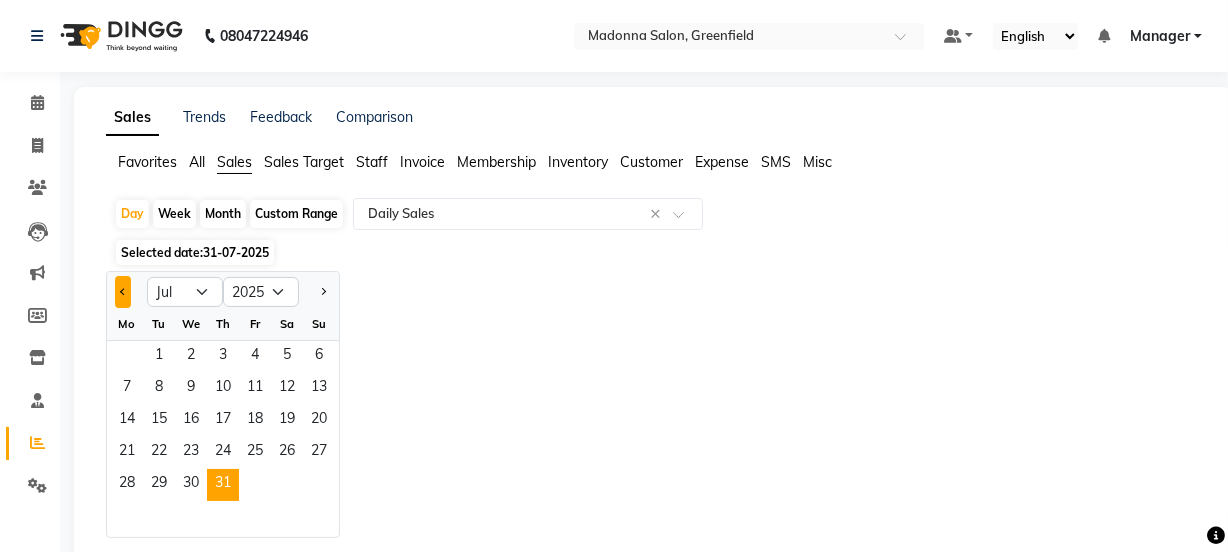 click 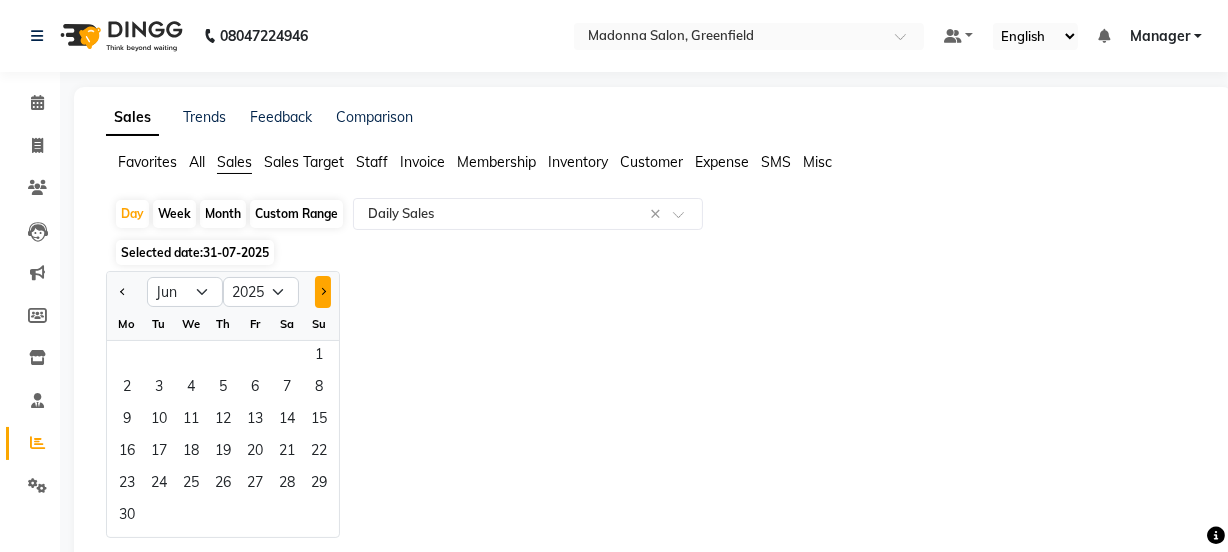 click 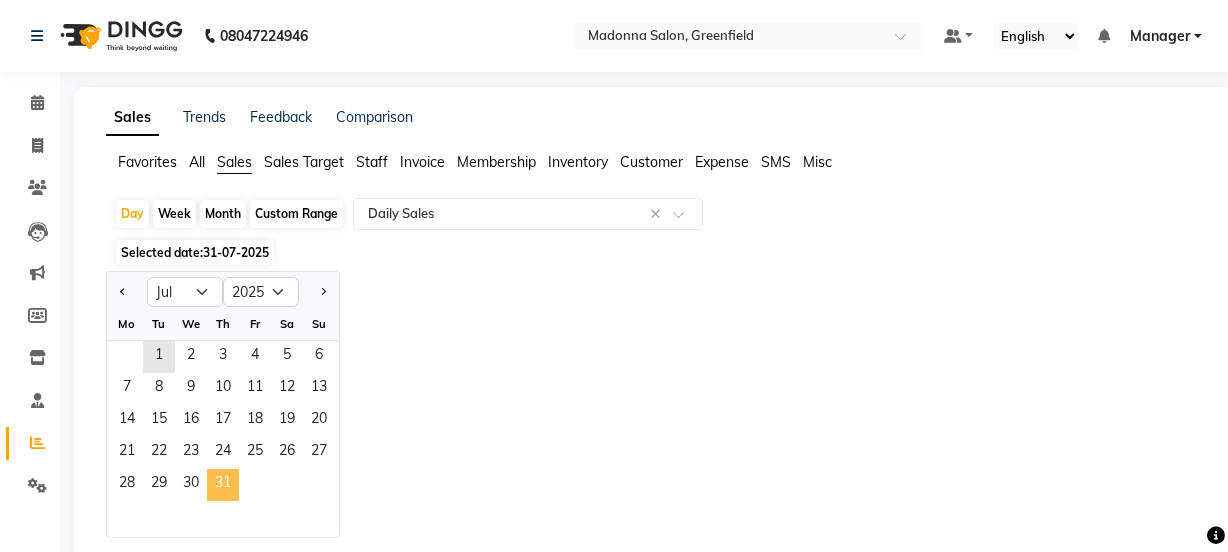 click on "31" 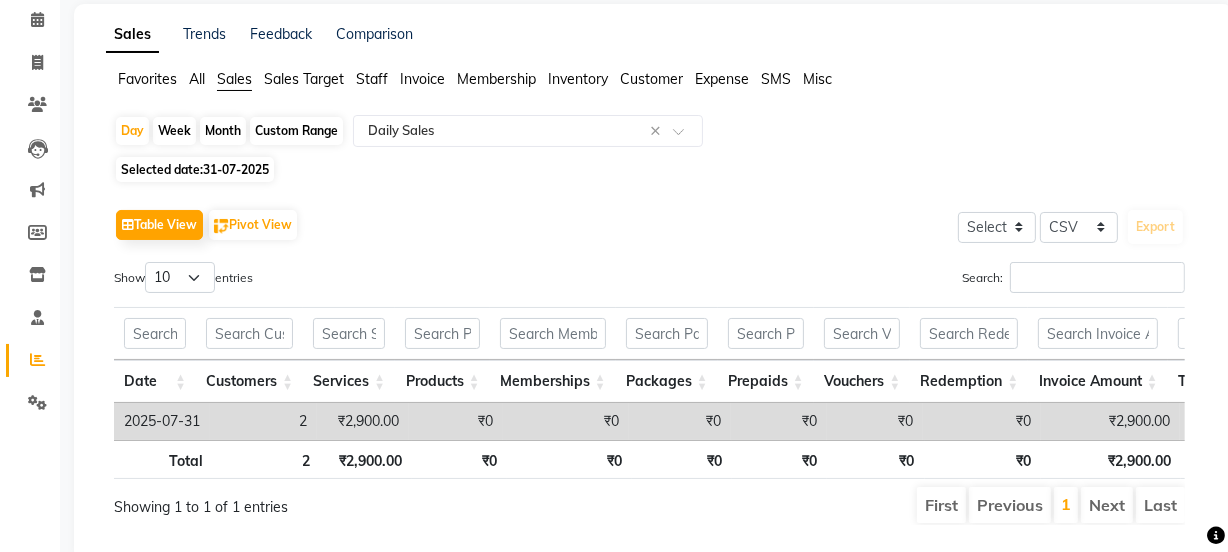 scroll, scrollTop: 148, scrollLeft: 0, axis: vertical 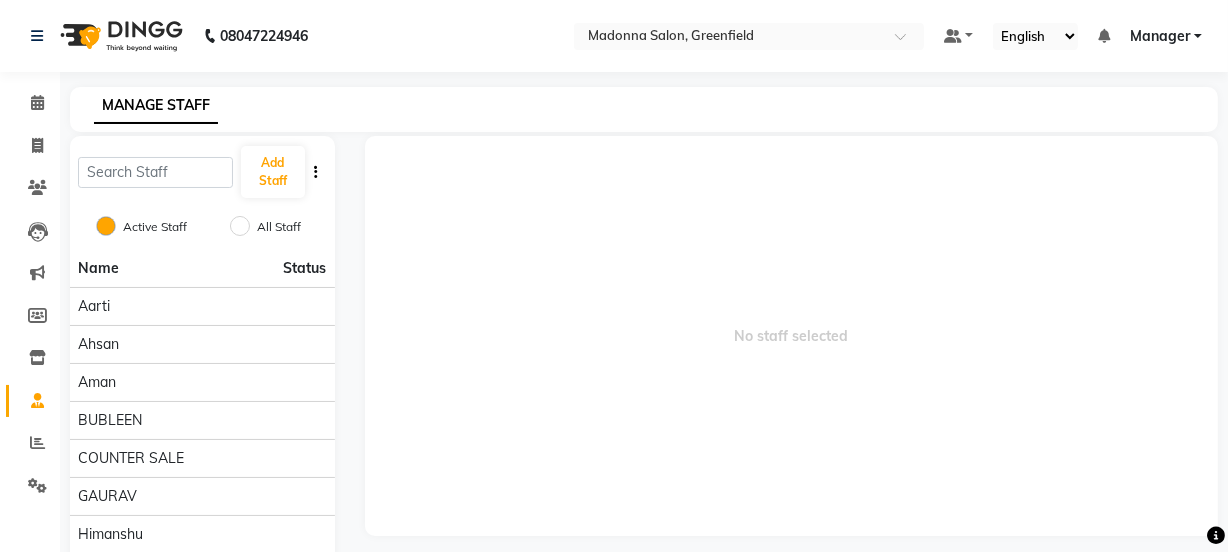 select 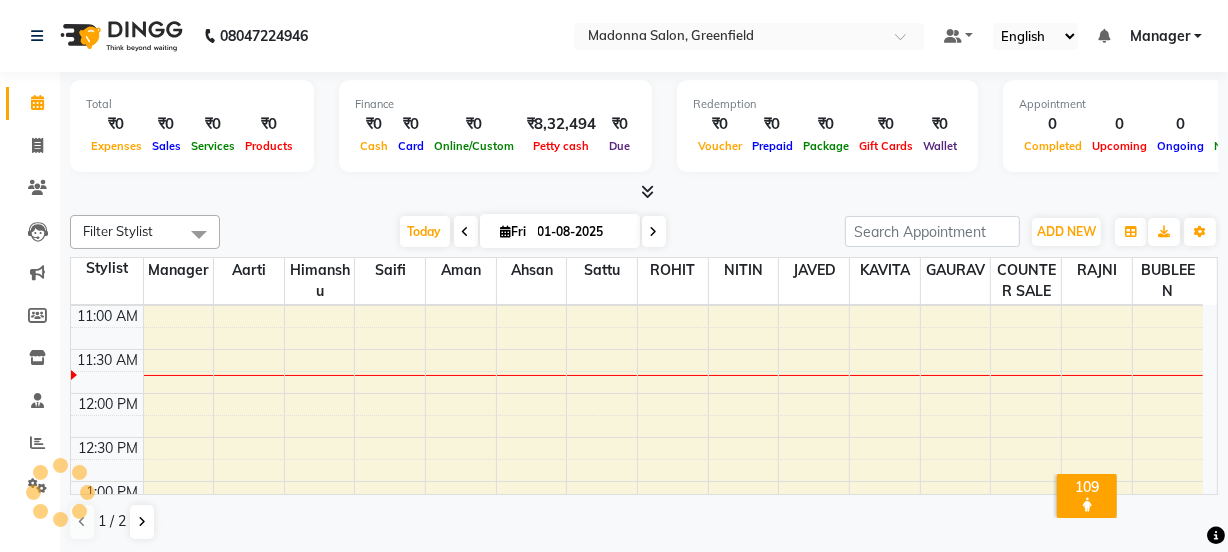 scroll, scrollTop: 0, scrollLeft: 0, axis: both 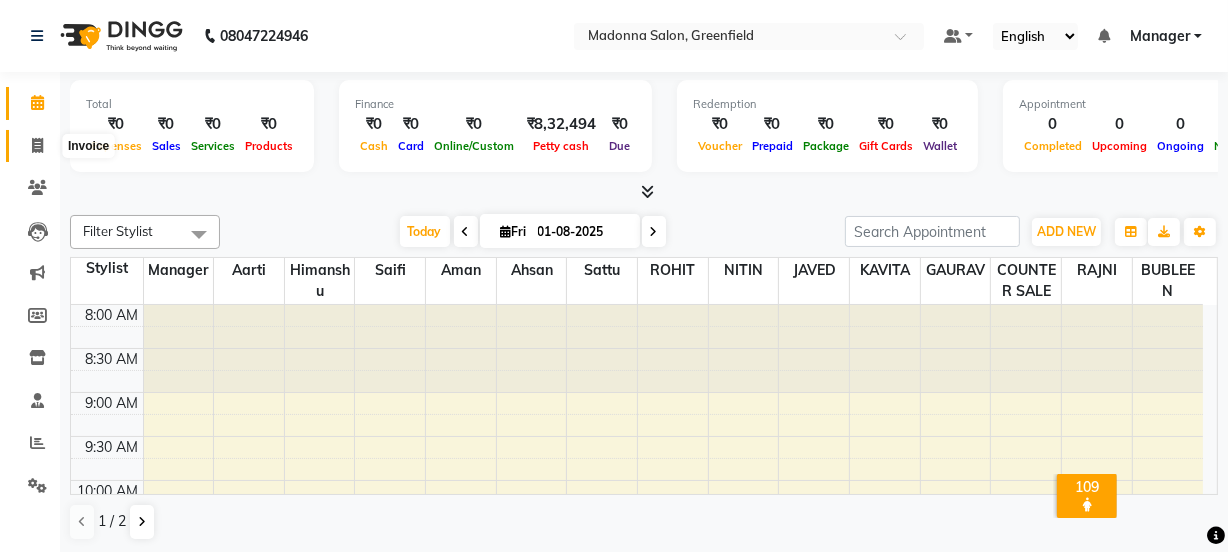 click 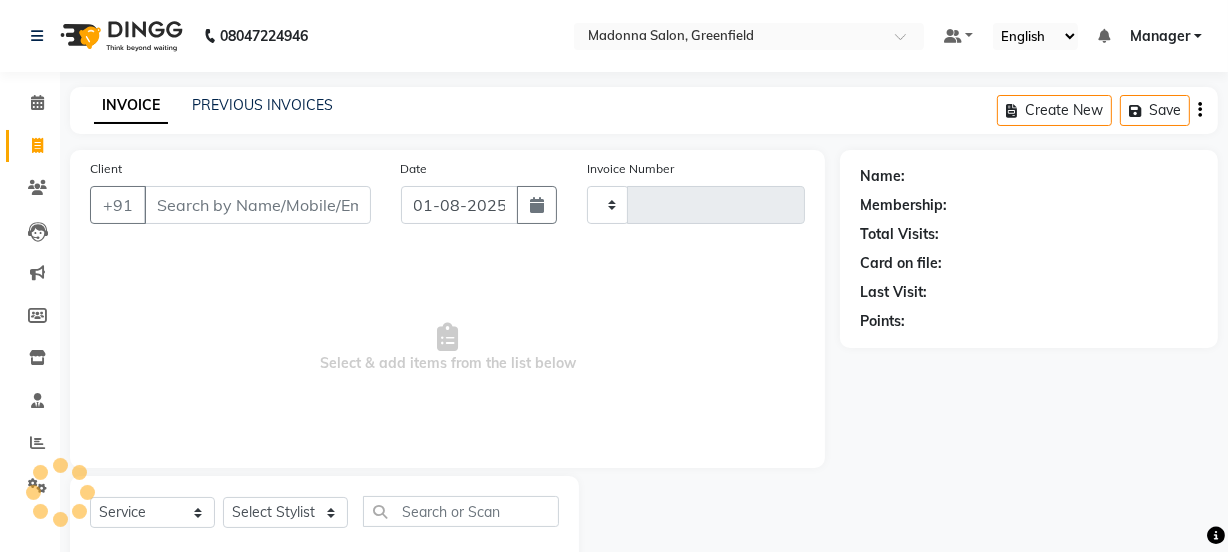 type on "1219" 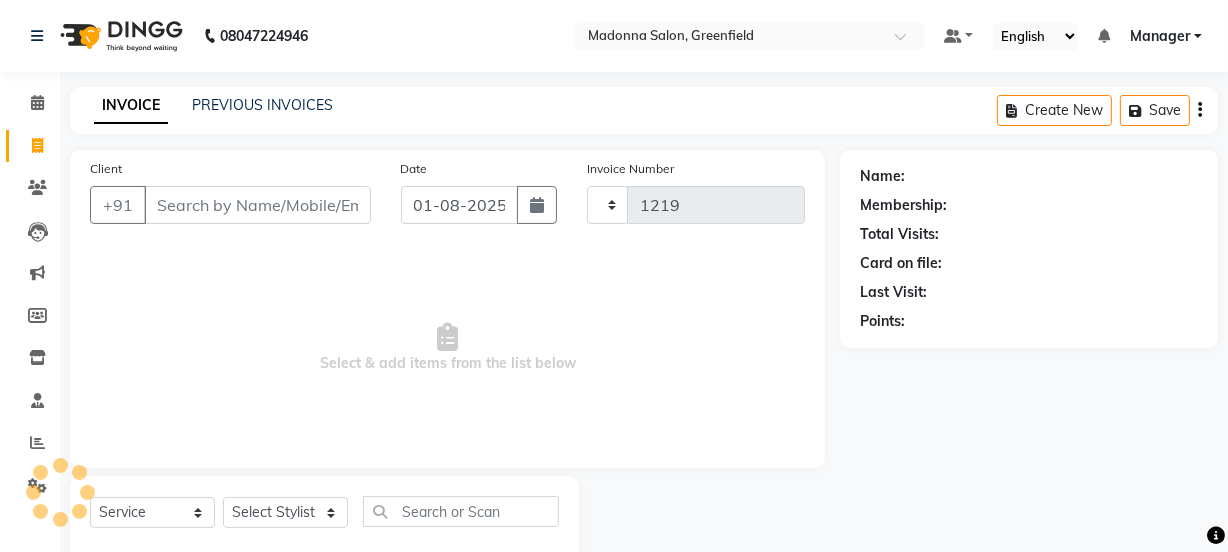 select on "7672" 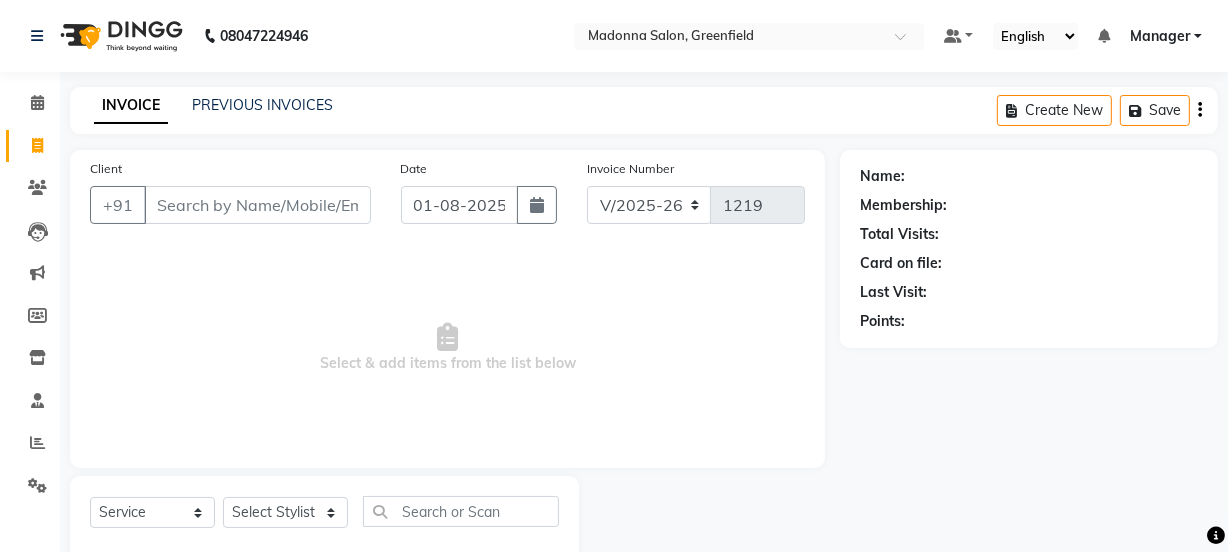 click on "Client" at bounding box center (257, 205) 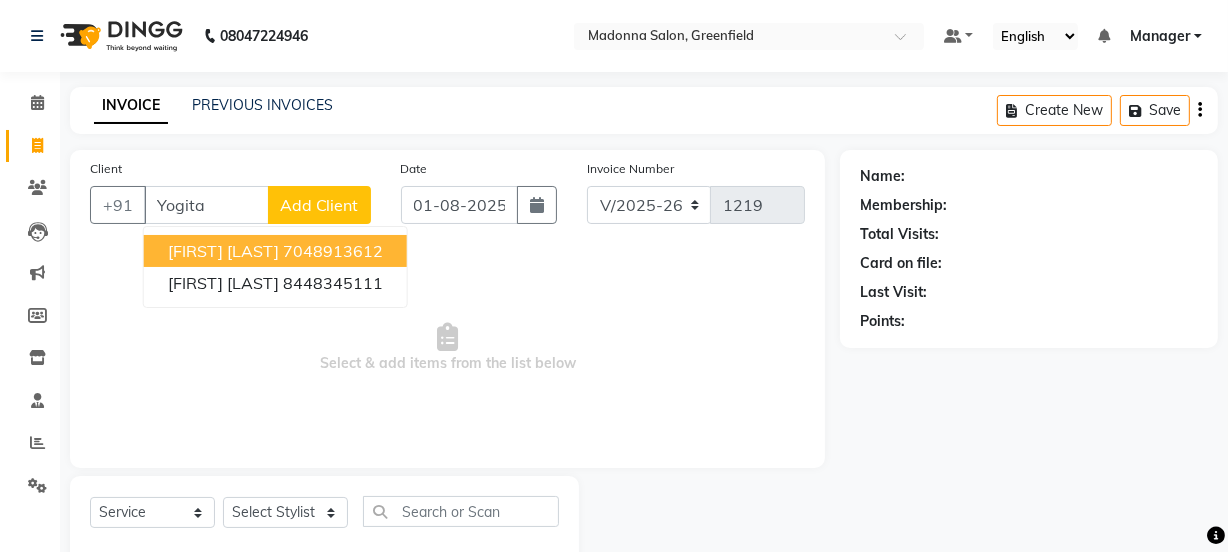click on "7048913612" at bounding box center (333, 251) 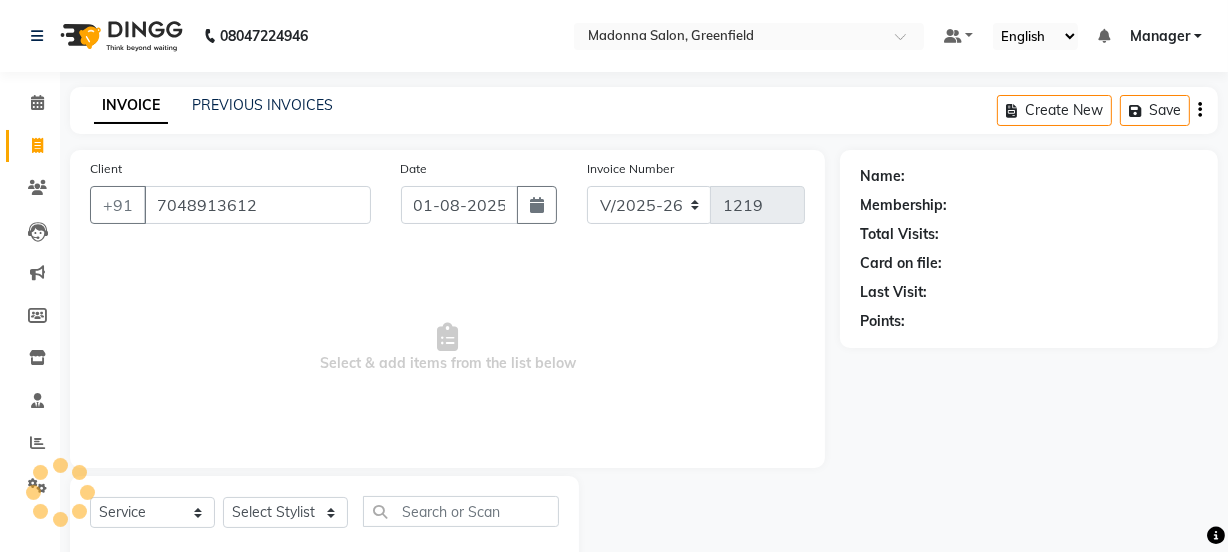 type on "7048913612" 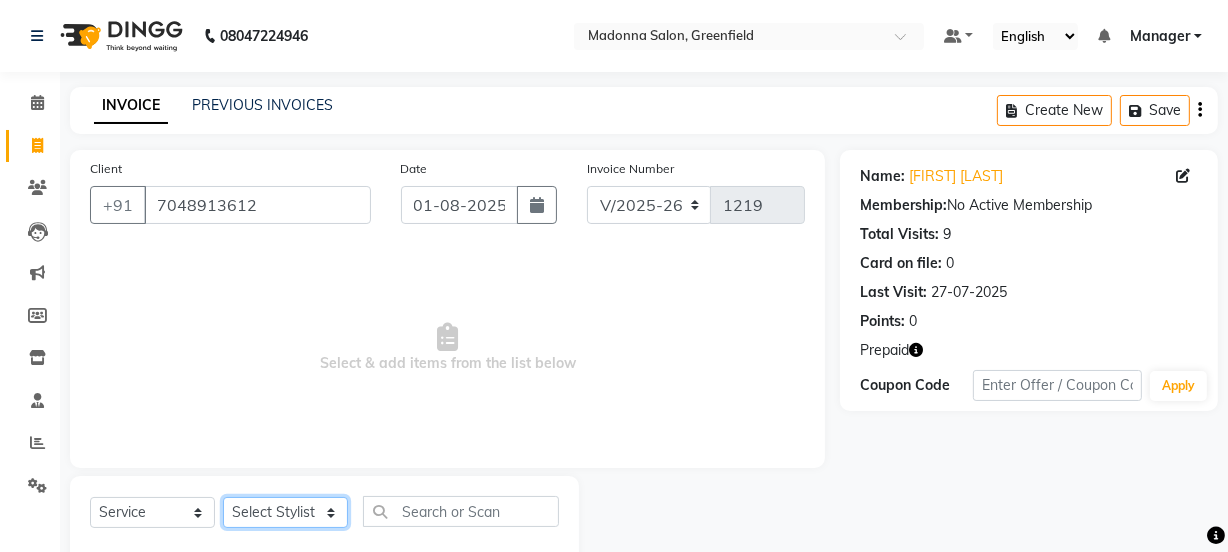 click on "Select Stylist Aarti Ahsan Aman BUBLEEN COUNTER SALE GAURAV Himanshu JAVED KAVITA Manager NITIN RAJNI ROHIT Saifi Sattu VISHAL" 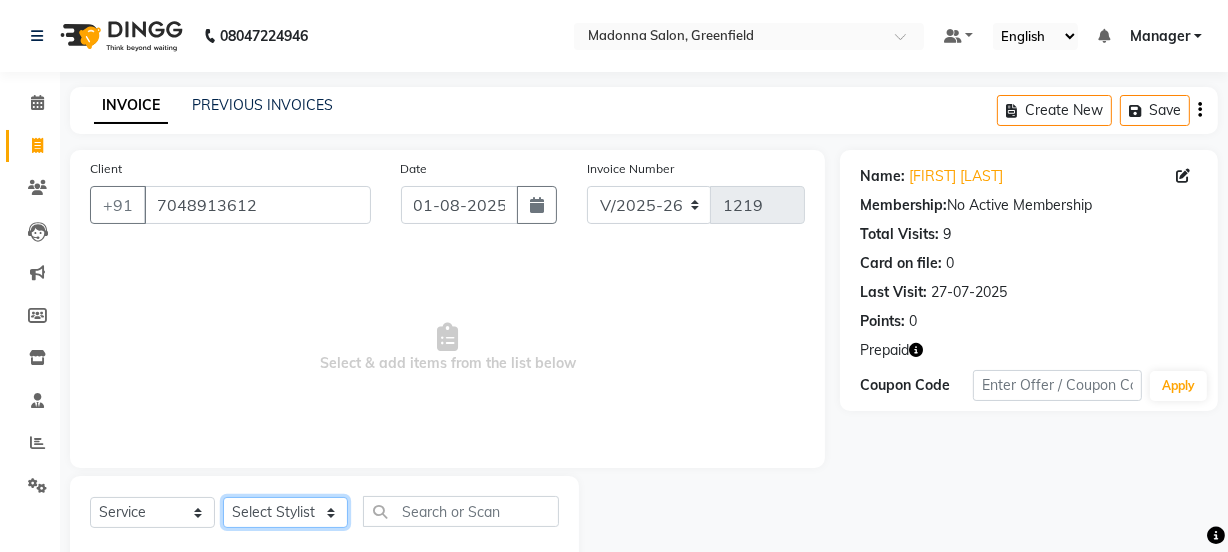 select on "80129" 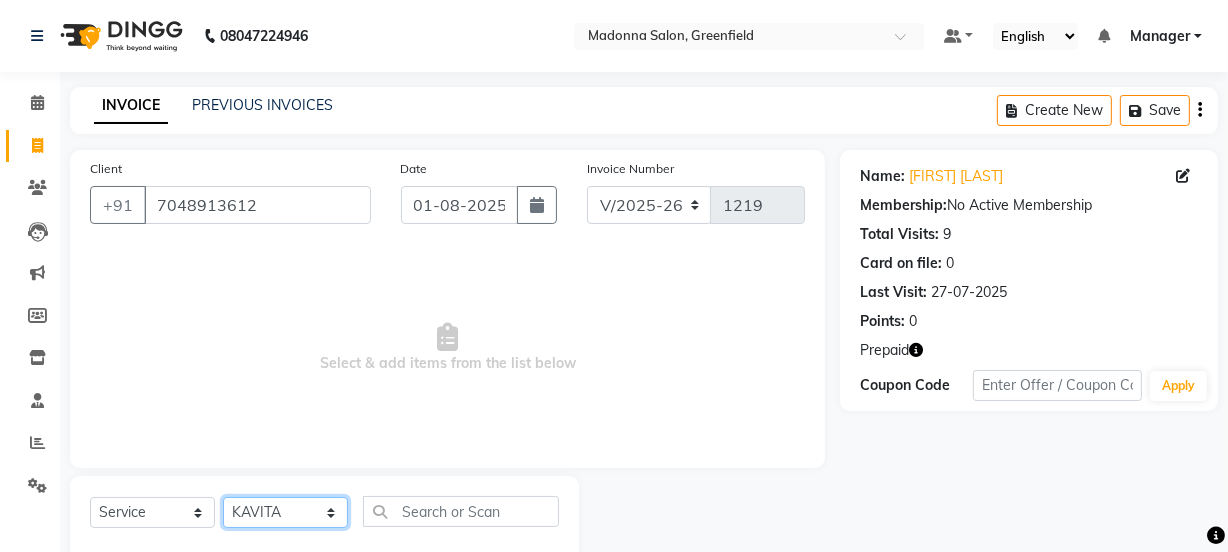 click on "Select Stylist Aarti Ahsan Aman BUBLEEN COUNTER SALE GAURAV Himanshu JAVED KAVITA Manager NITIN RAJNI ROHIT Saifi Sattu VISHAL" 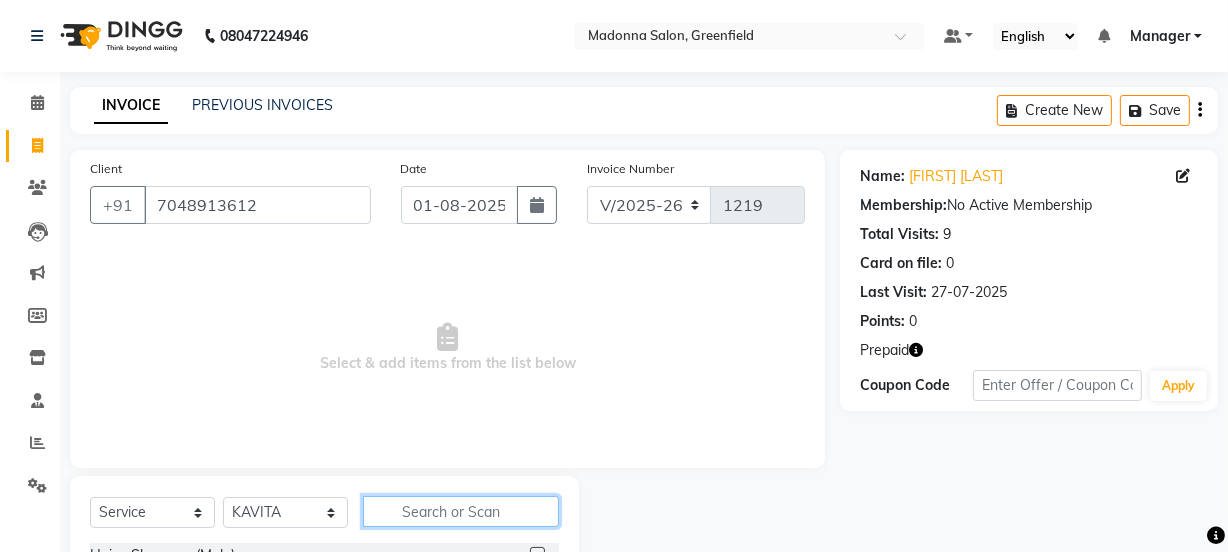click 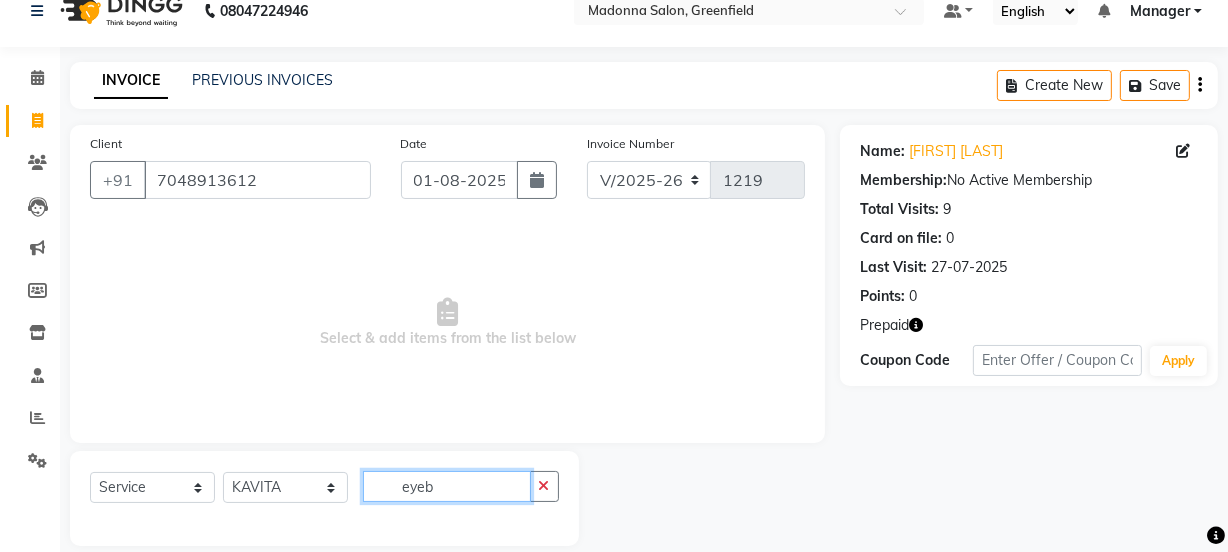 scroll, scrollTop: 50, scrollLeft: 0, axis: vertical 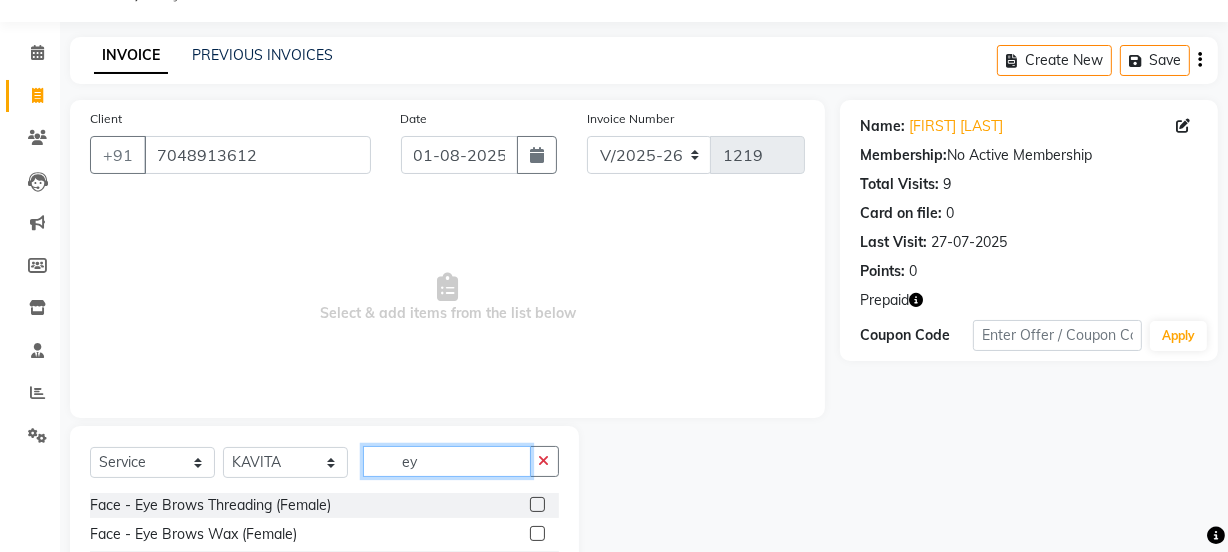 type on "e" 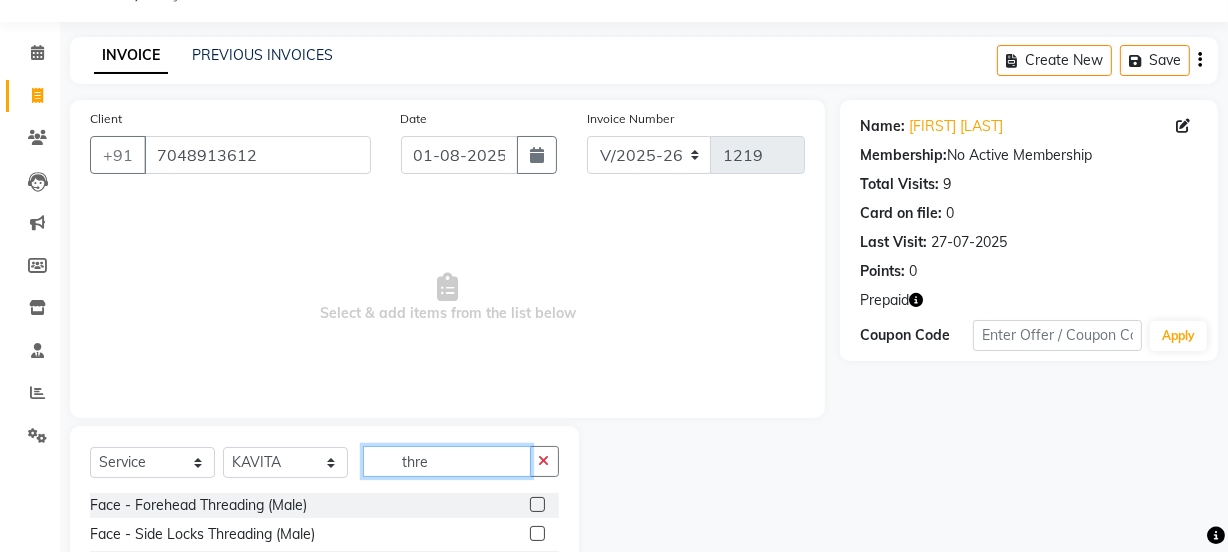 scroll, scrollTop: 250, scrollLeft: 0, axis: vertical 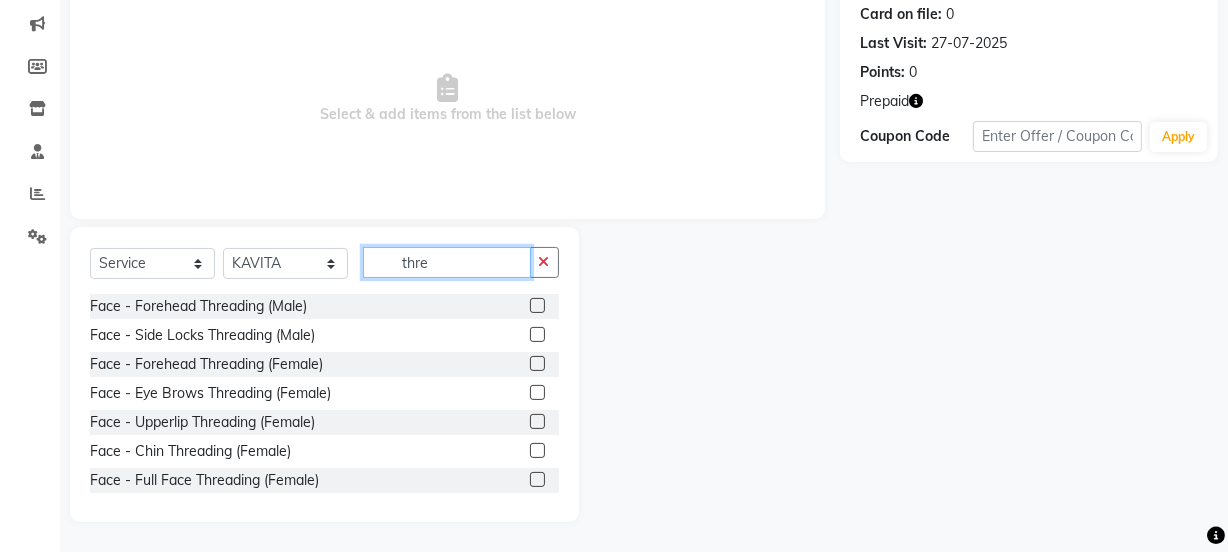 type on "thre" 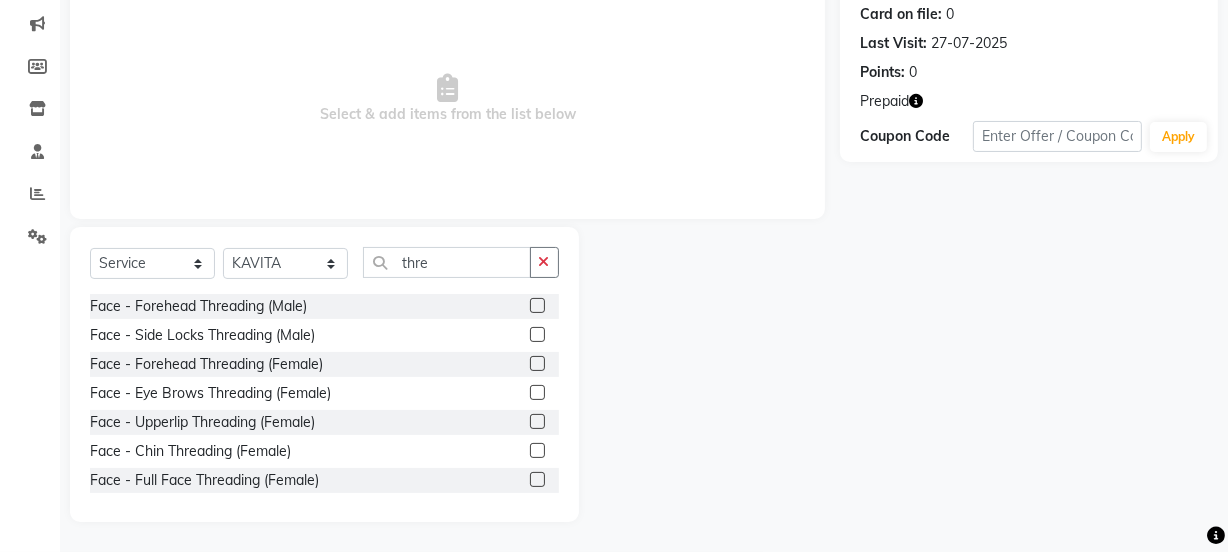 click 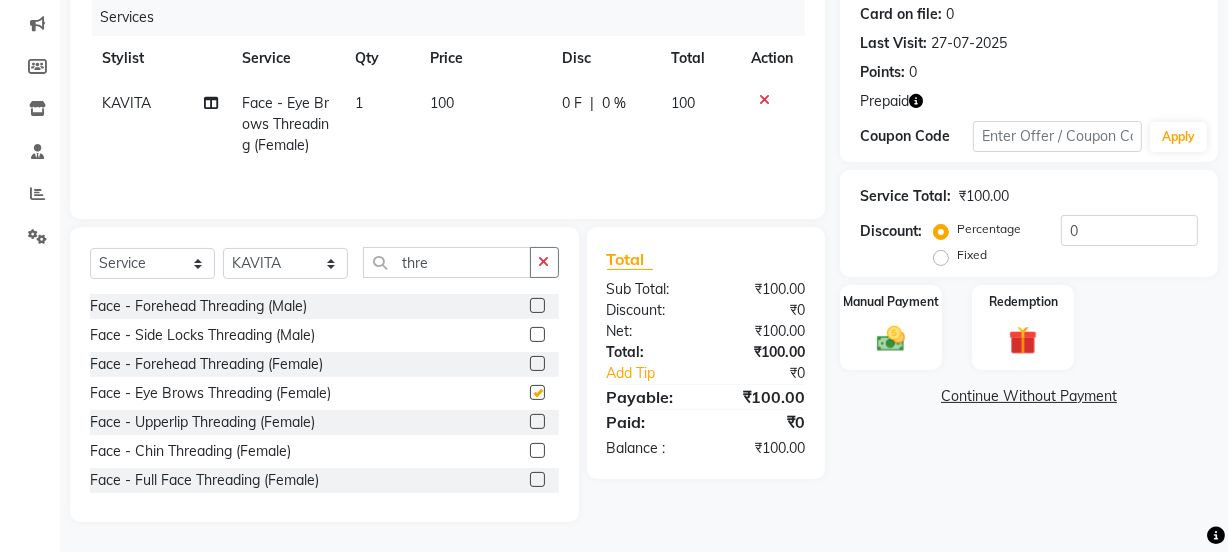 checkbox on "false" 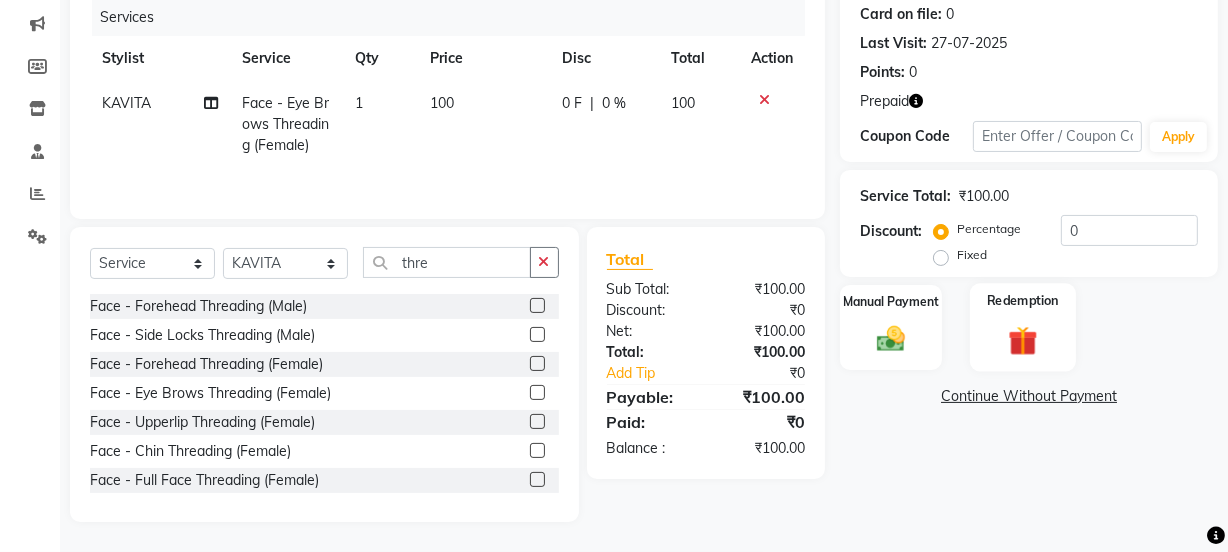 click 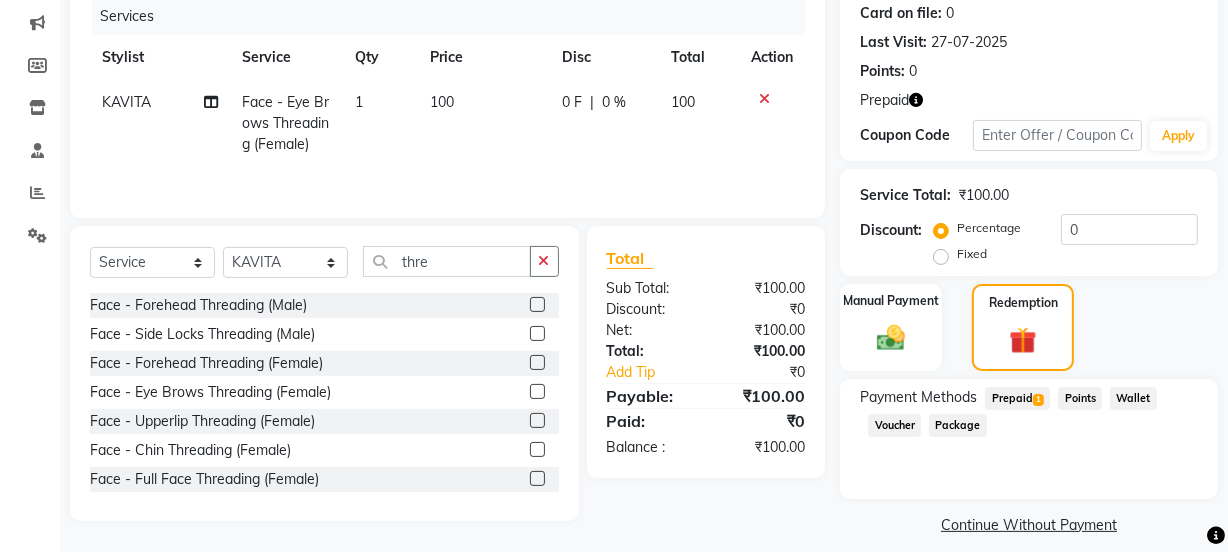 click on "Prepaid  1" 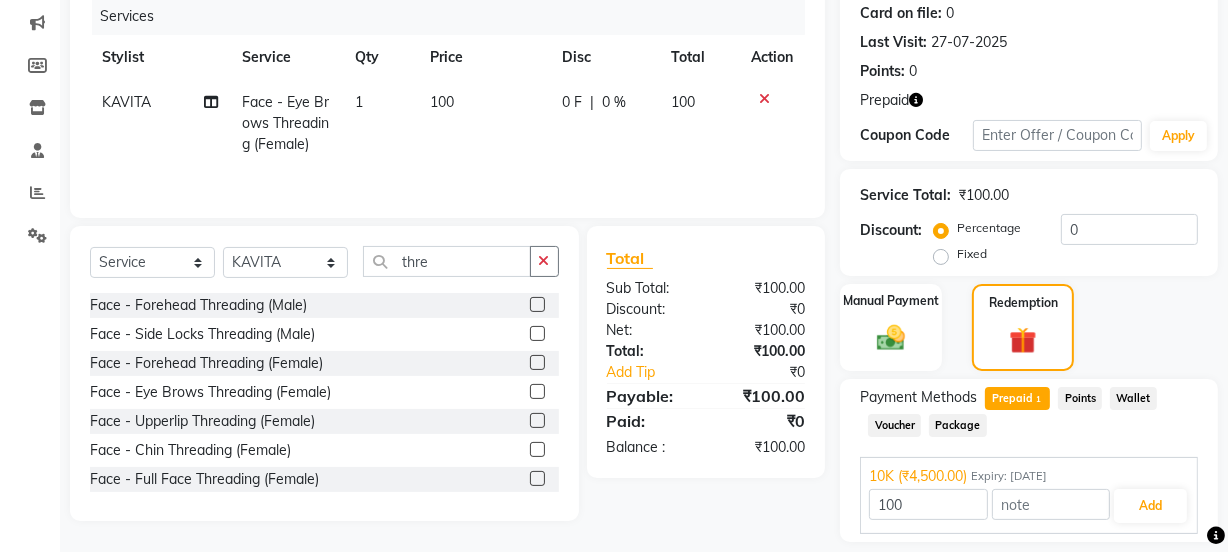 scroll, scrollTop: 310, scrollLeft: 0, axis: vertical 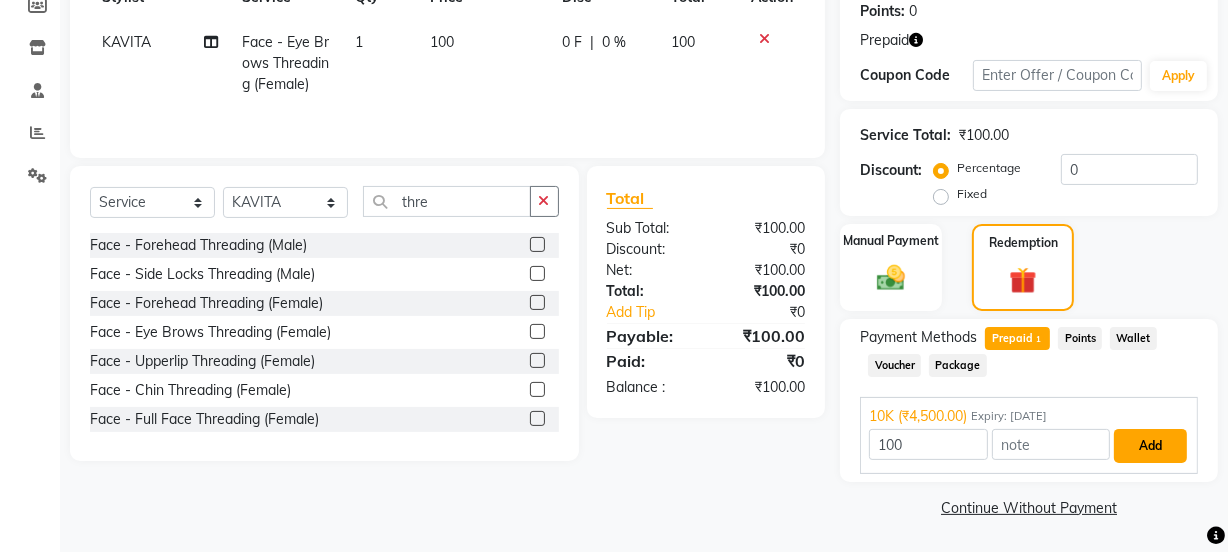 click on "Add" at bounding box center (1150, 446) 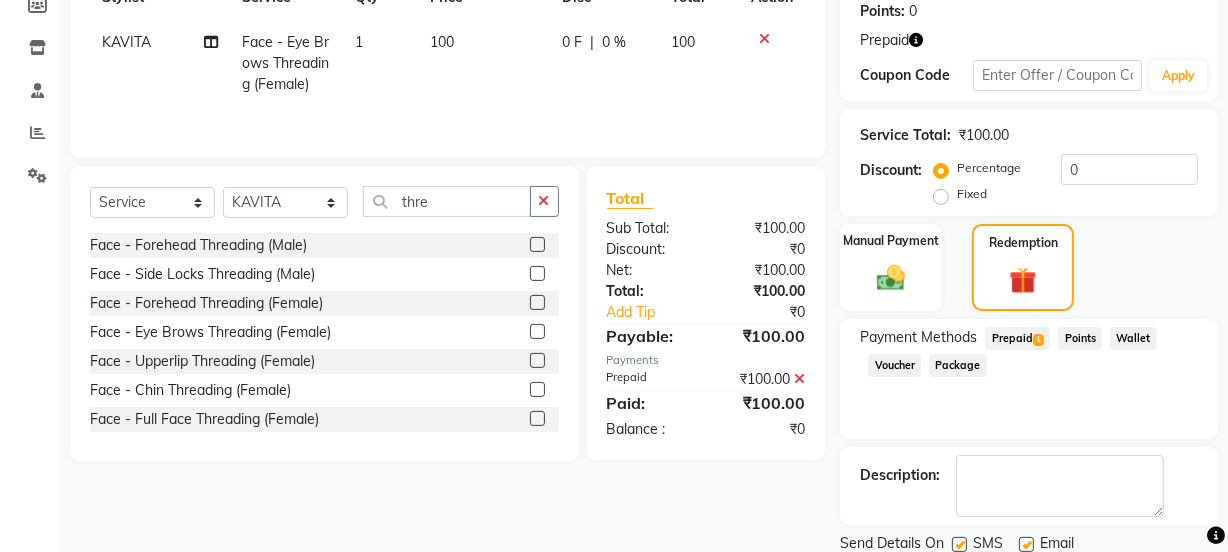 scroll, scrollTop: 380, scrollLeft: 0, axis: vertical 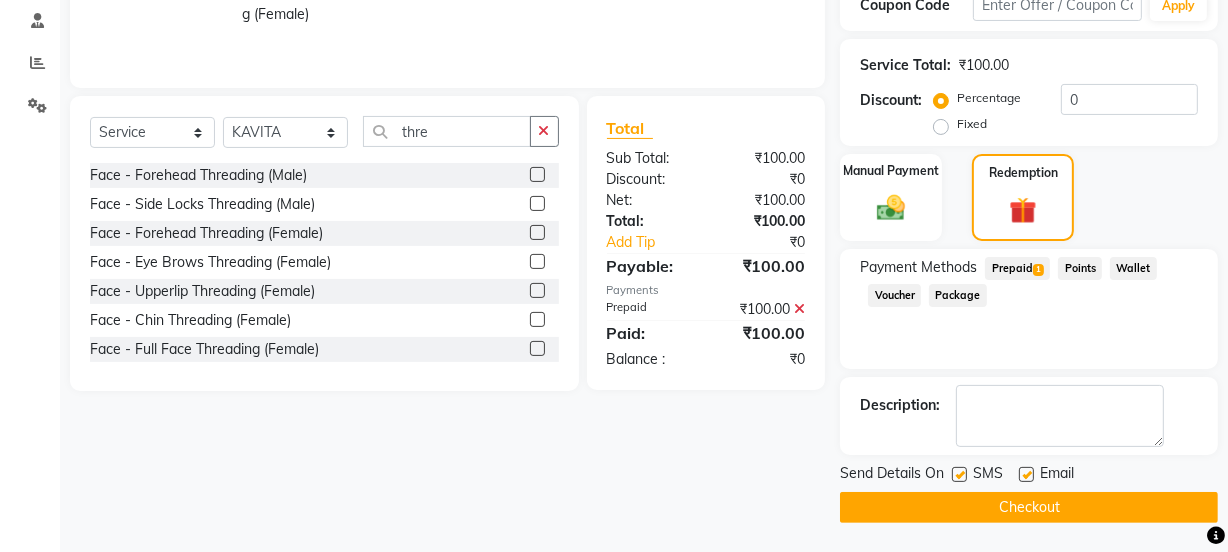 click on "Checkout" 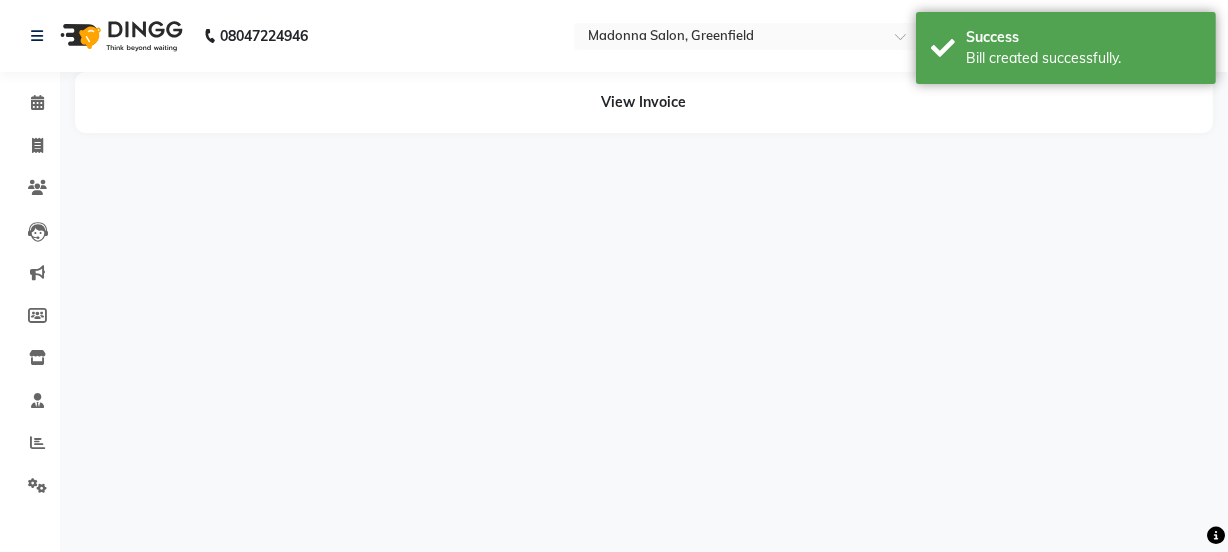 scroll, scrollTop: 0, scrollLeft: 0, axis: both 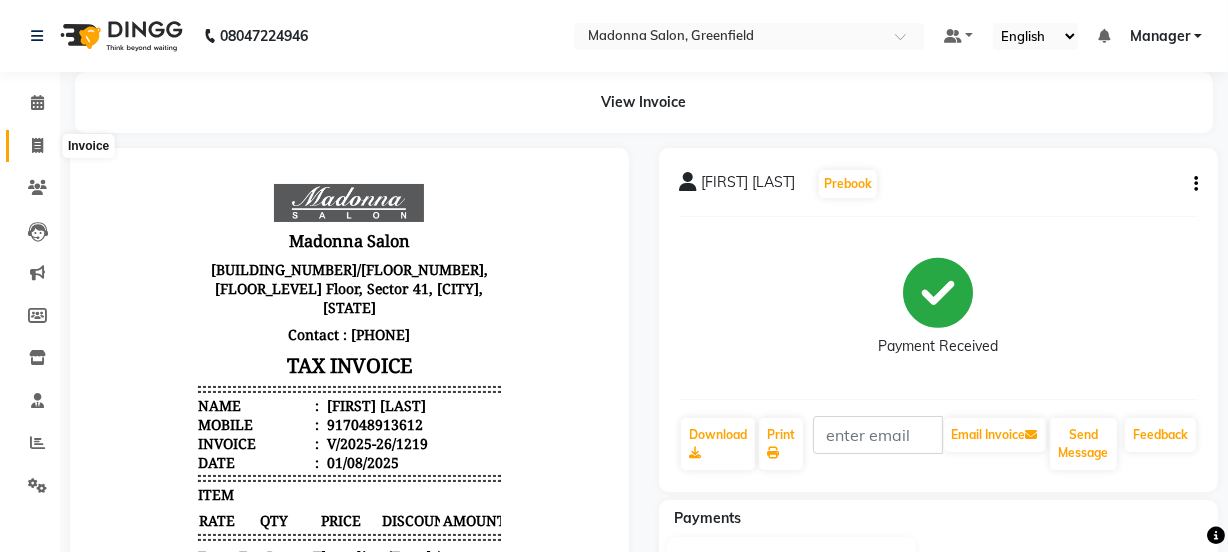 click 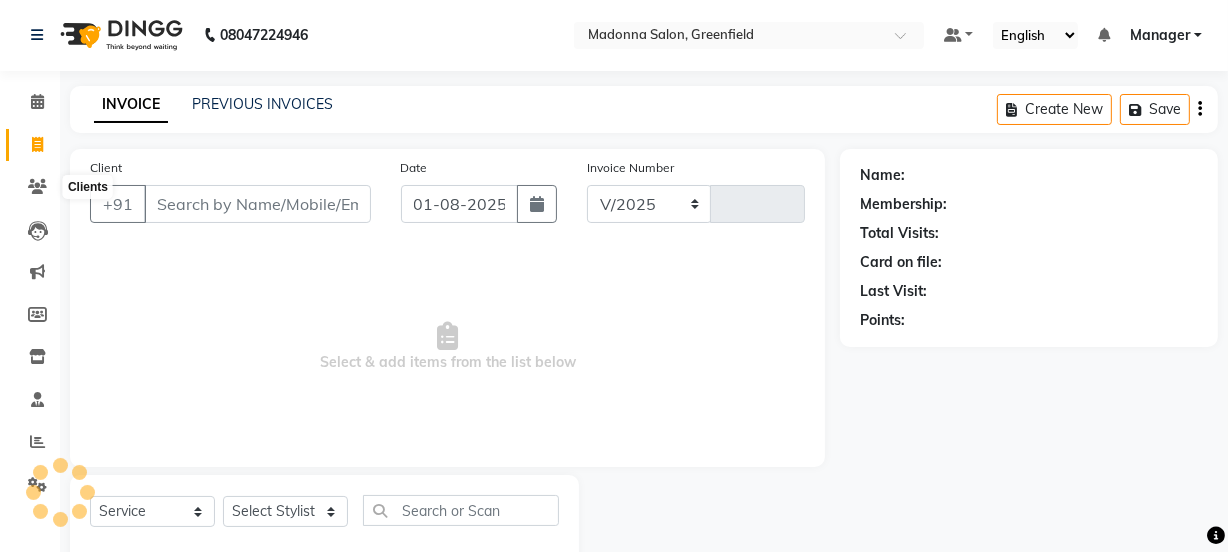 select on "7672" 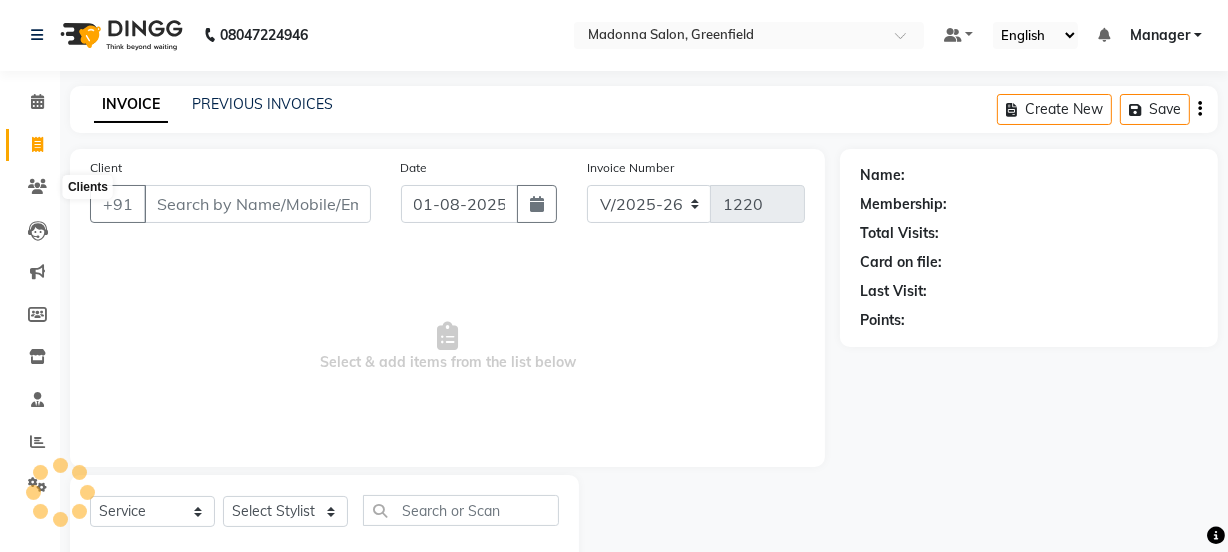 scroll, scrollTop: 50, scrollLeft: 0, axis: vertical 